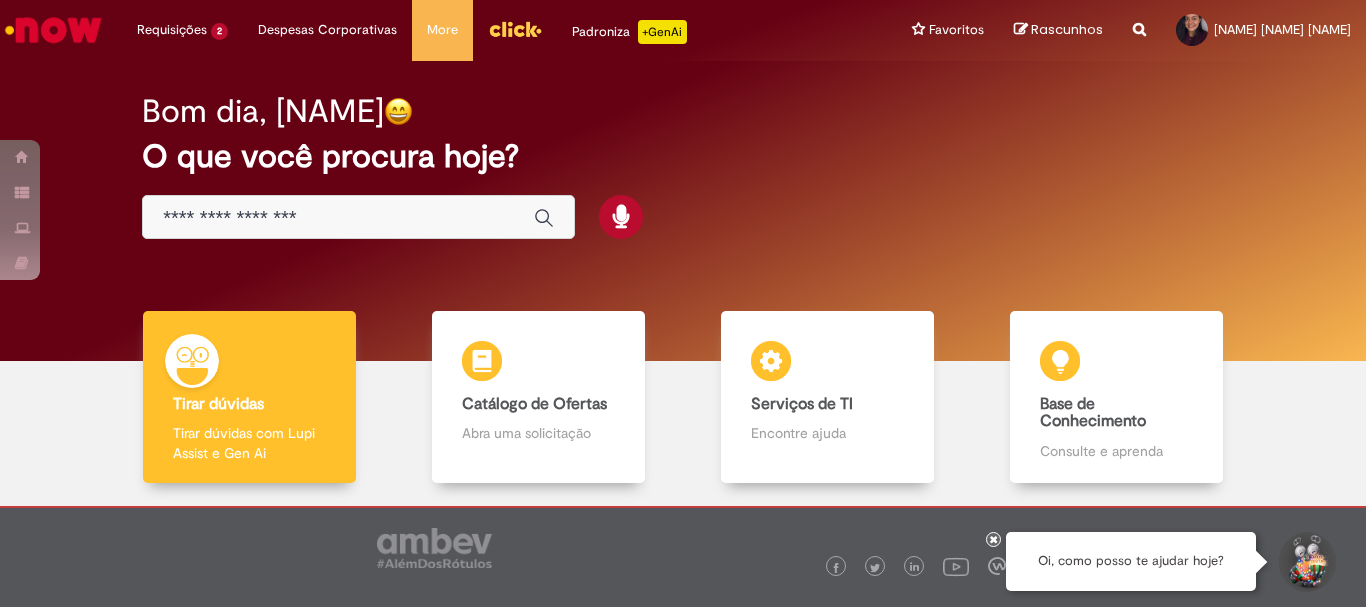 scroll, scrollTop: 0, scrollLeft: 0, axis: both 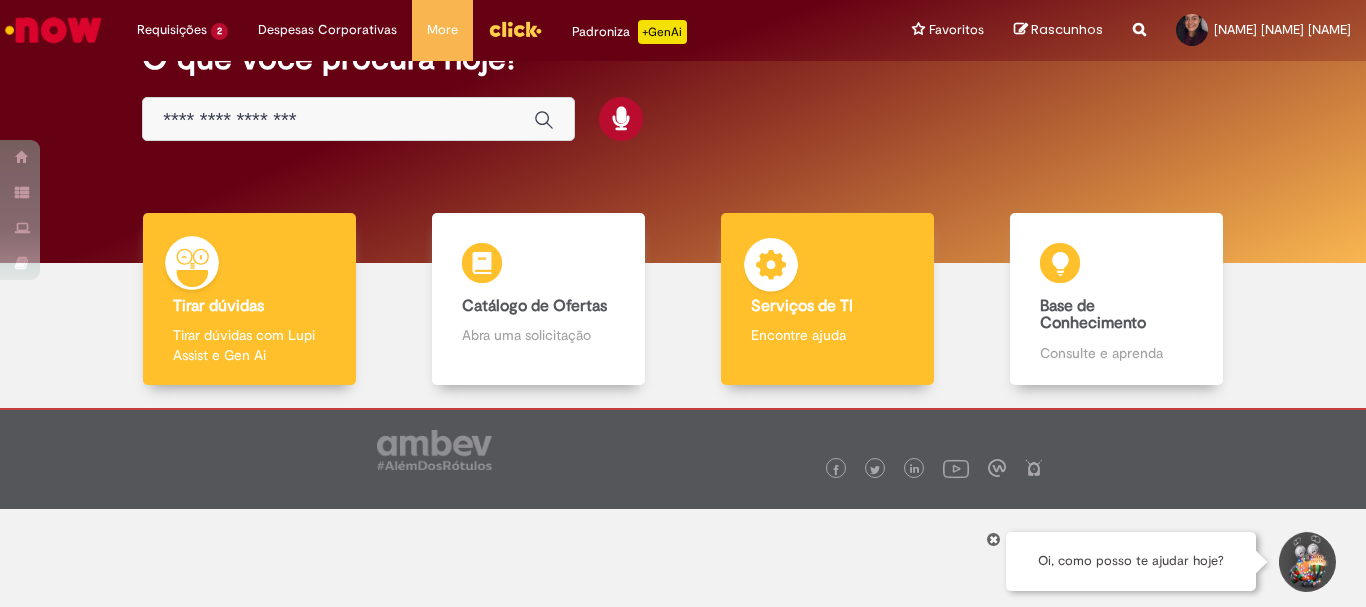 click on "Serviços de TI
Serviços de TI
Encontre ajuda" at bounding box center (827, 299) 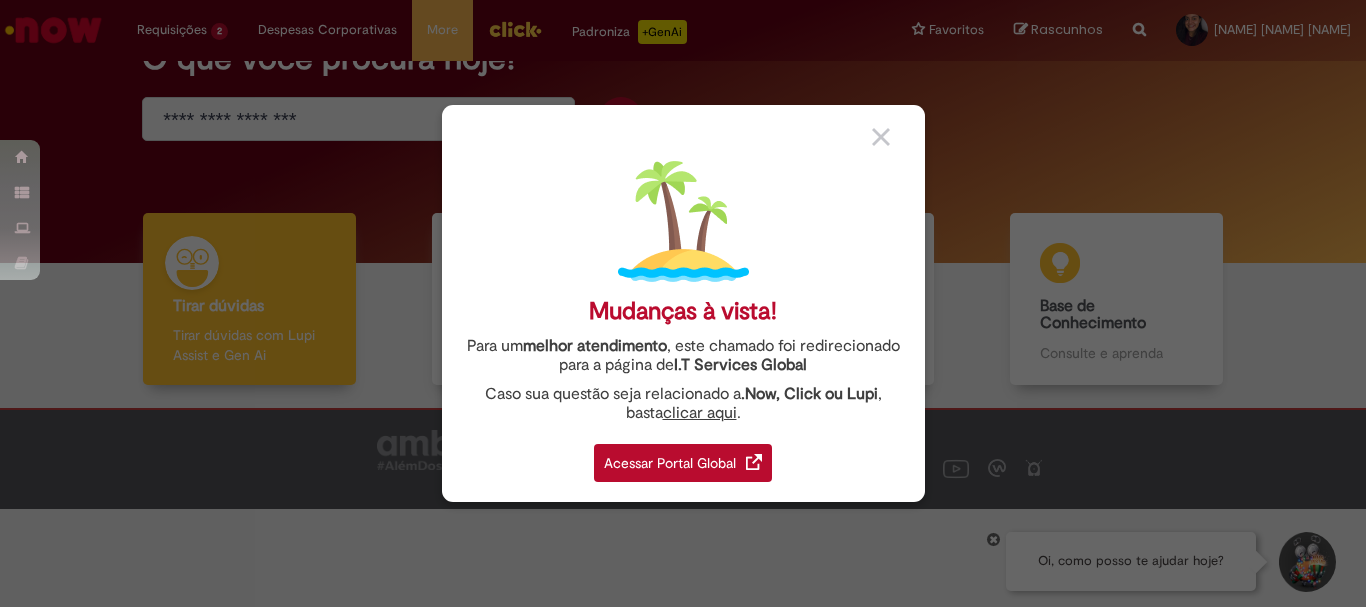 click on "Acessar Portal Global" at bounding box center [683, 463] 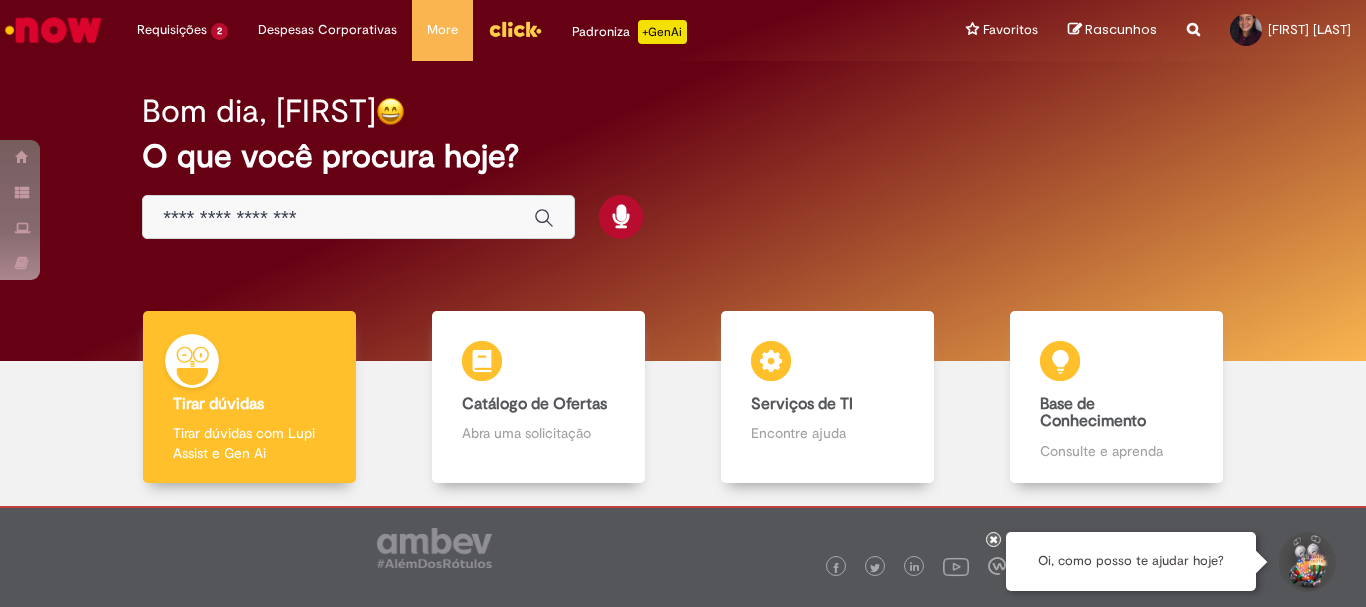 scroll, scrollTop: 0, scrollLeft: 0, axis: both 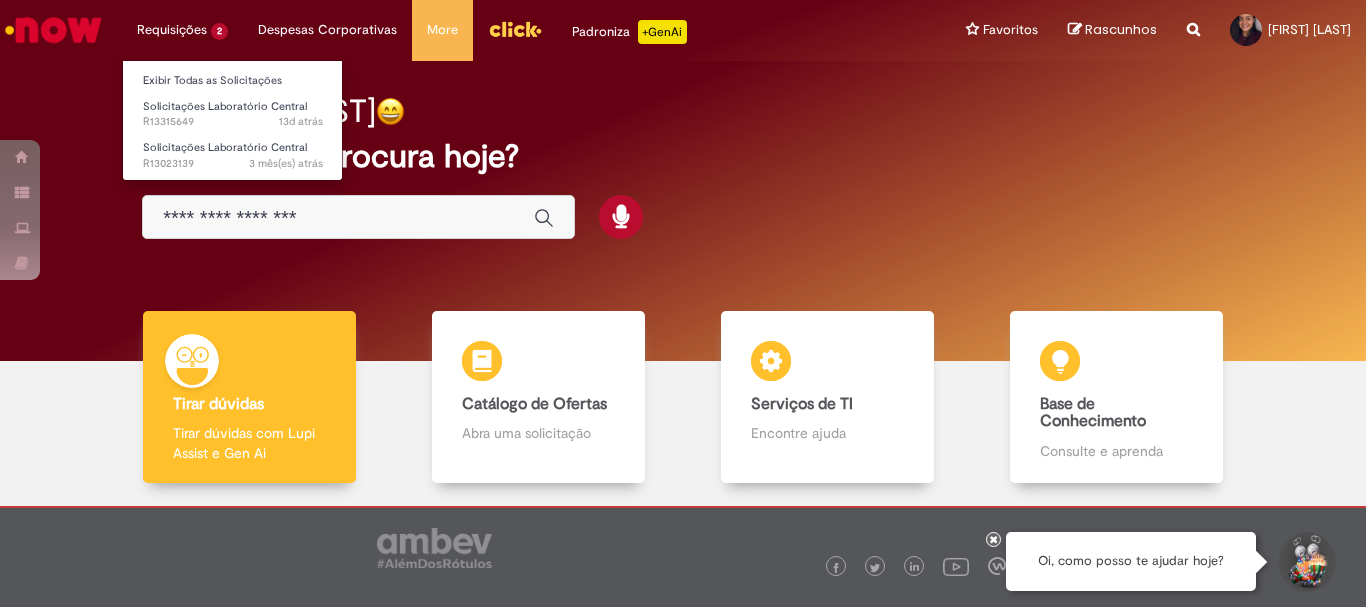 click on "Requisições   2
Exibir Todas as Solicitações
Solicitações Laboratório Central
13d atrás 13 dias atrás  R13315649
Solicitações Laboratório Central
3 mês(es) atrás 3 meses atrás  R13023139" at bounding box center [182, 30] 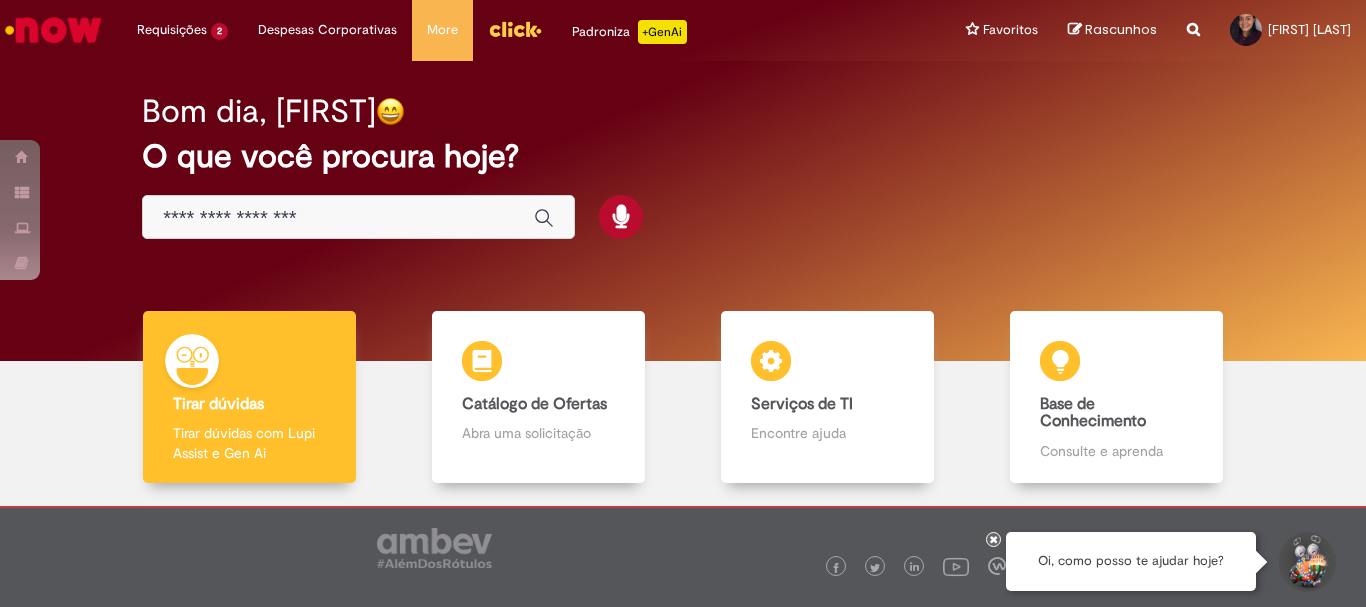 drag, startPoint x: 230, startPoint y: 98, endPoint x: 440, endPoint y: 85, distance: 210.402 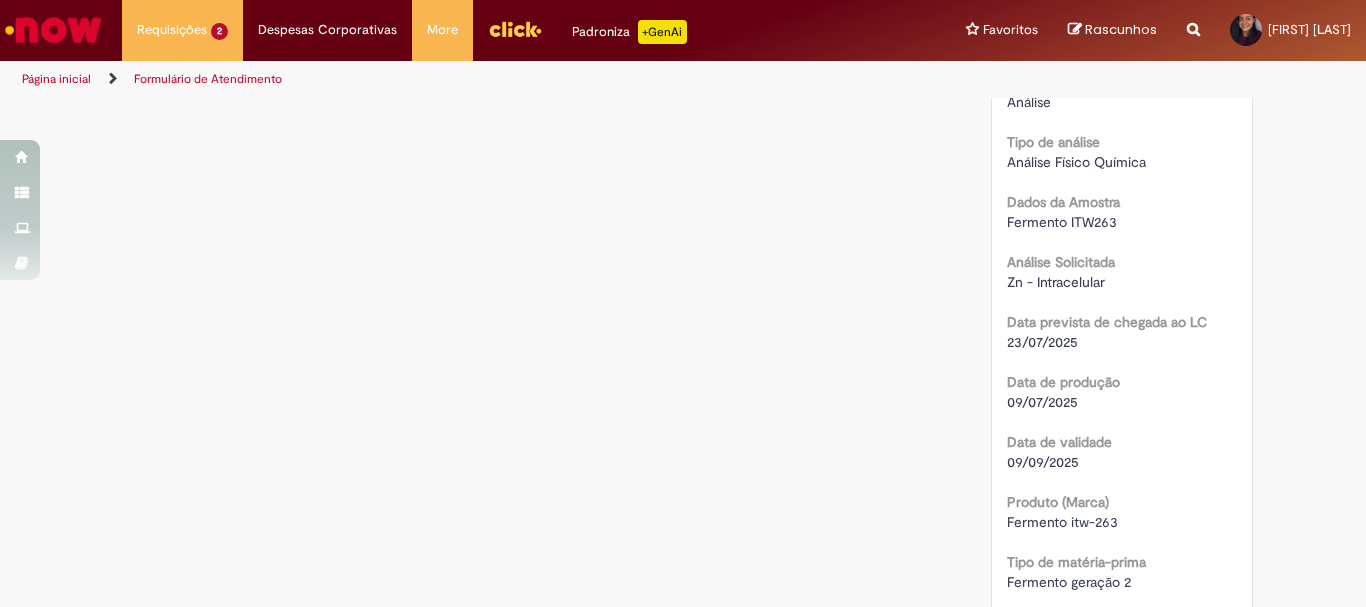 scroll, scrollTop: 600, scrollLeft: 0, axis: vertical 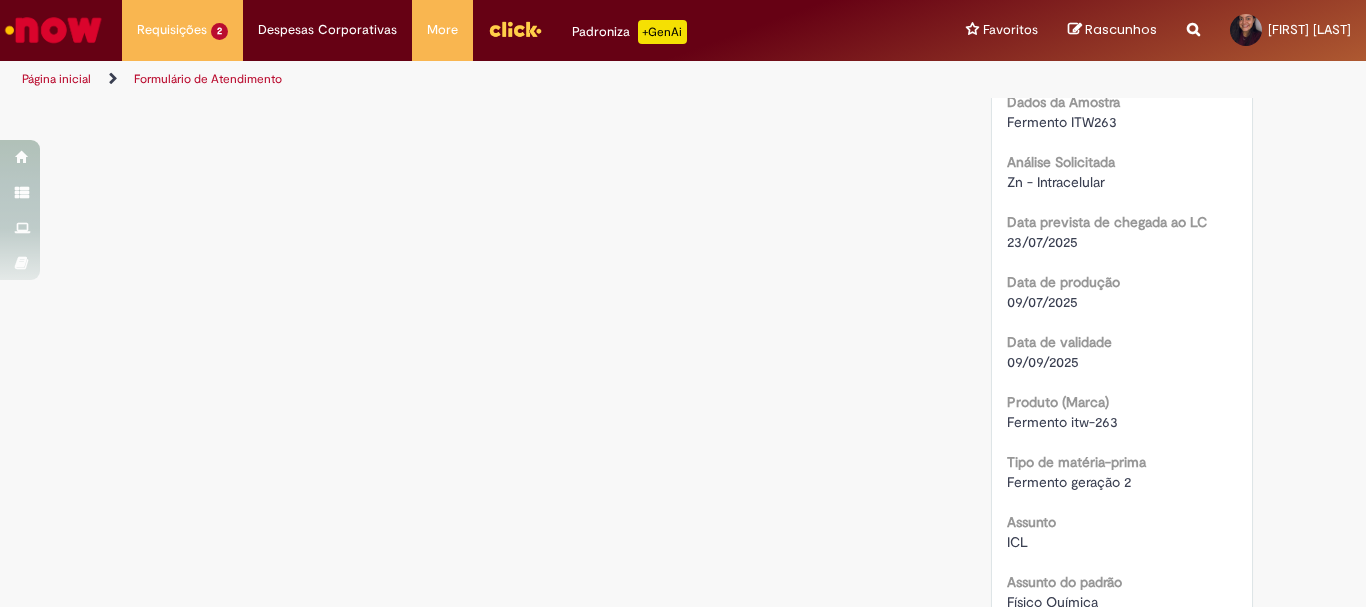 click on "09/09/2025" at bounding box center (1043, 362) 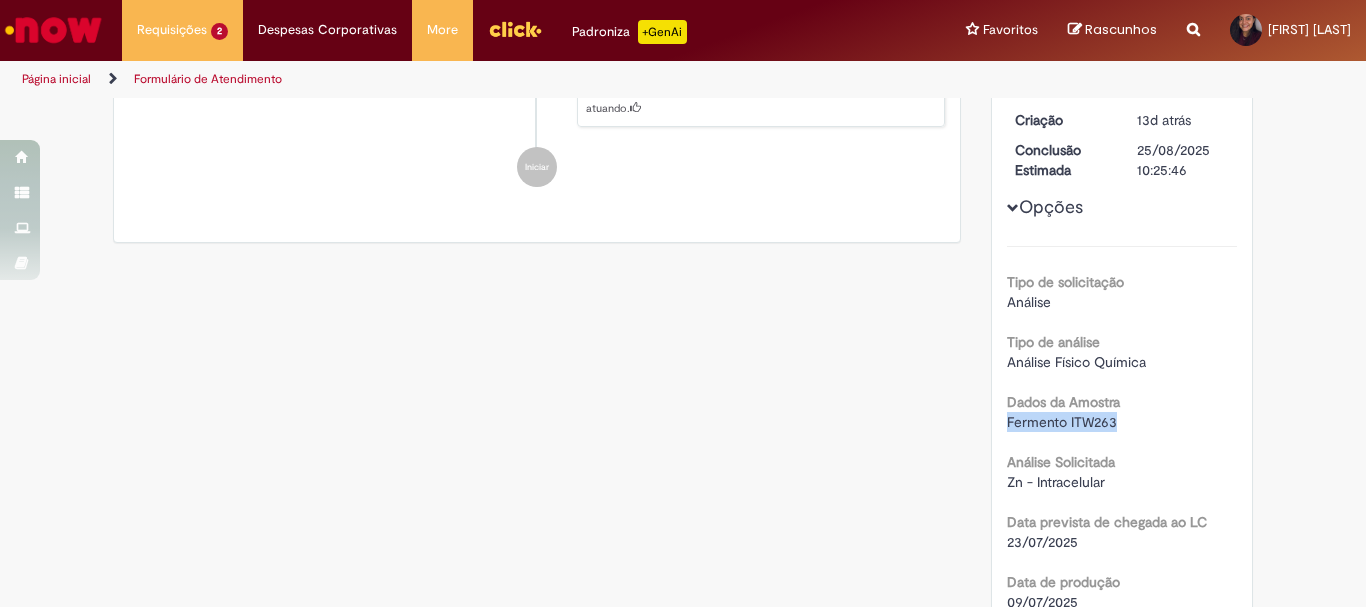 drag, startPoint x: 1114, startPoint y: 420, endPoint x: 987, endPoint y: 422, distance: 127.01575 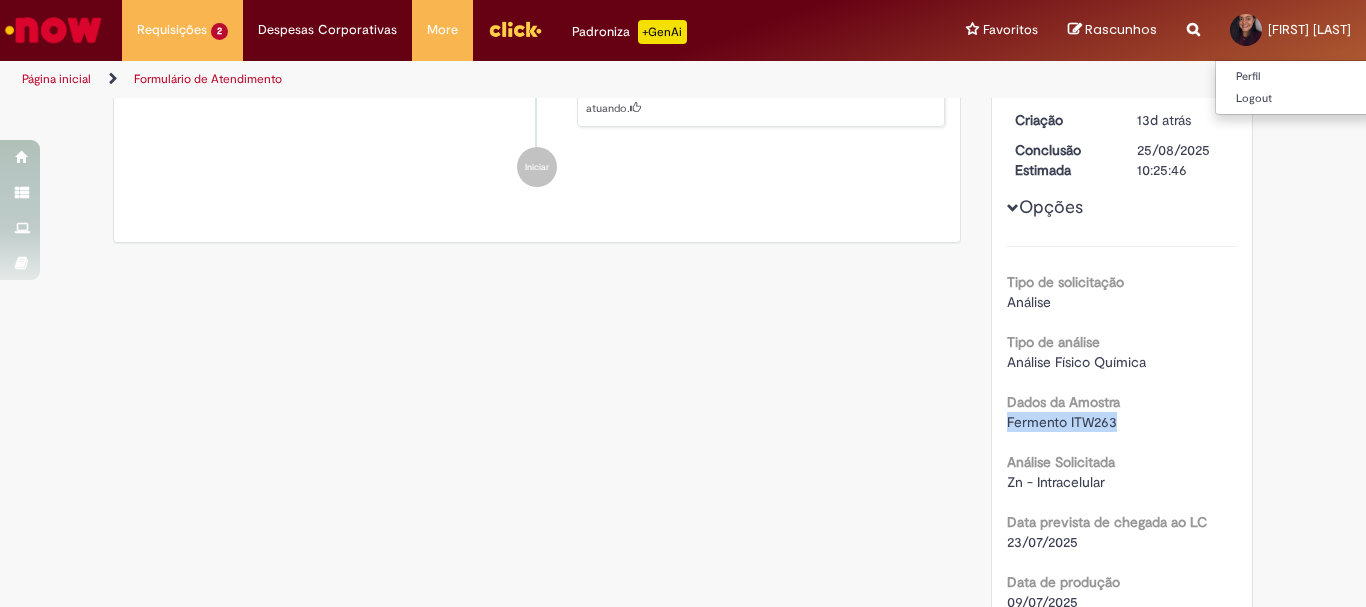 copy on "Fermento ITW263" 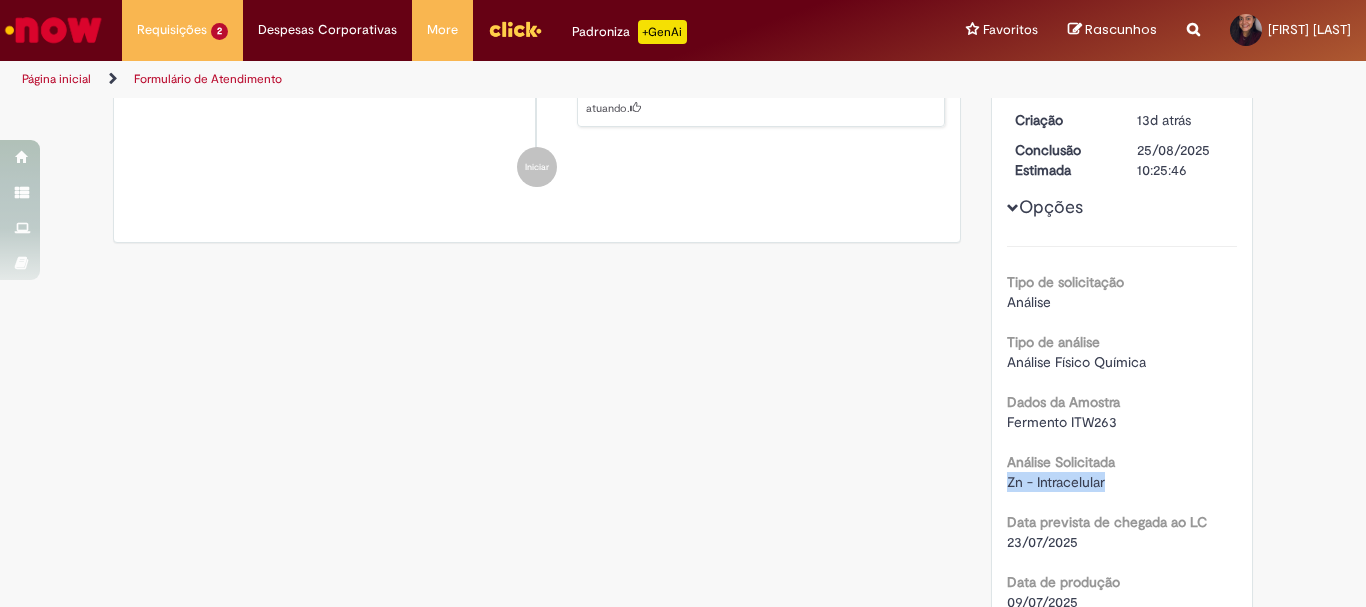 drag, startPoint x: 1112, startPoint y: 482, endPoint x: 996, endPoint y: 484, distance: 116.01724 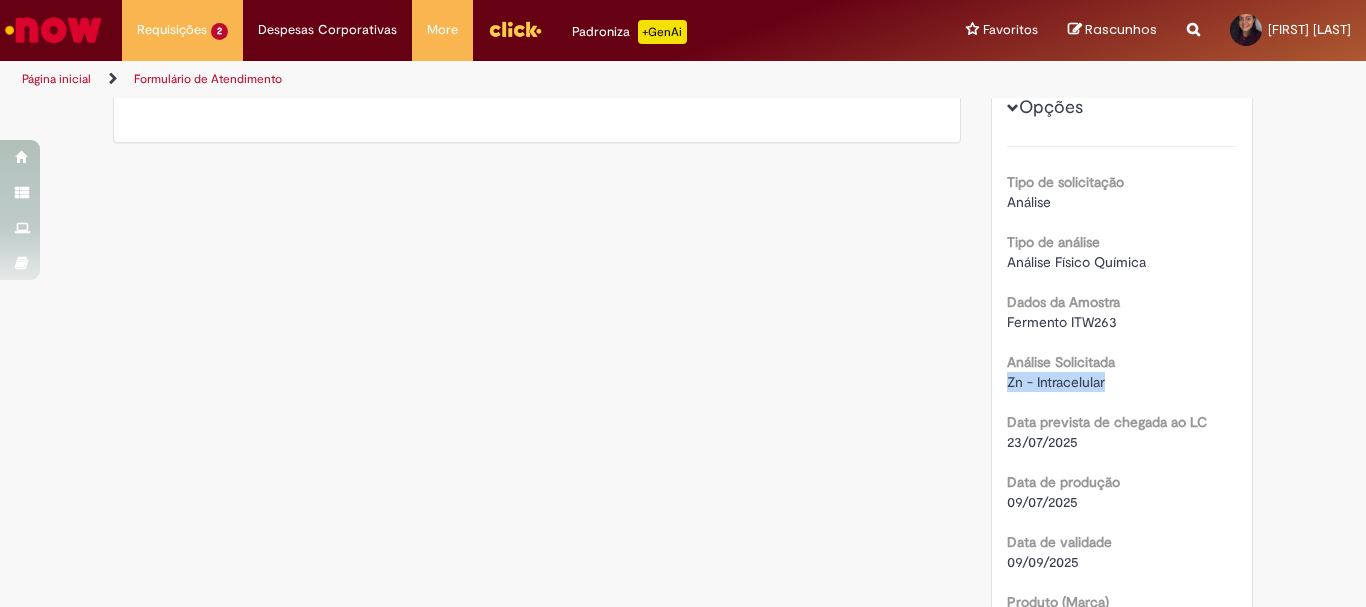 scroll, scrollTop: 600, scrollLeft: 0, axis: vertical 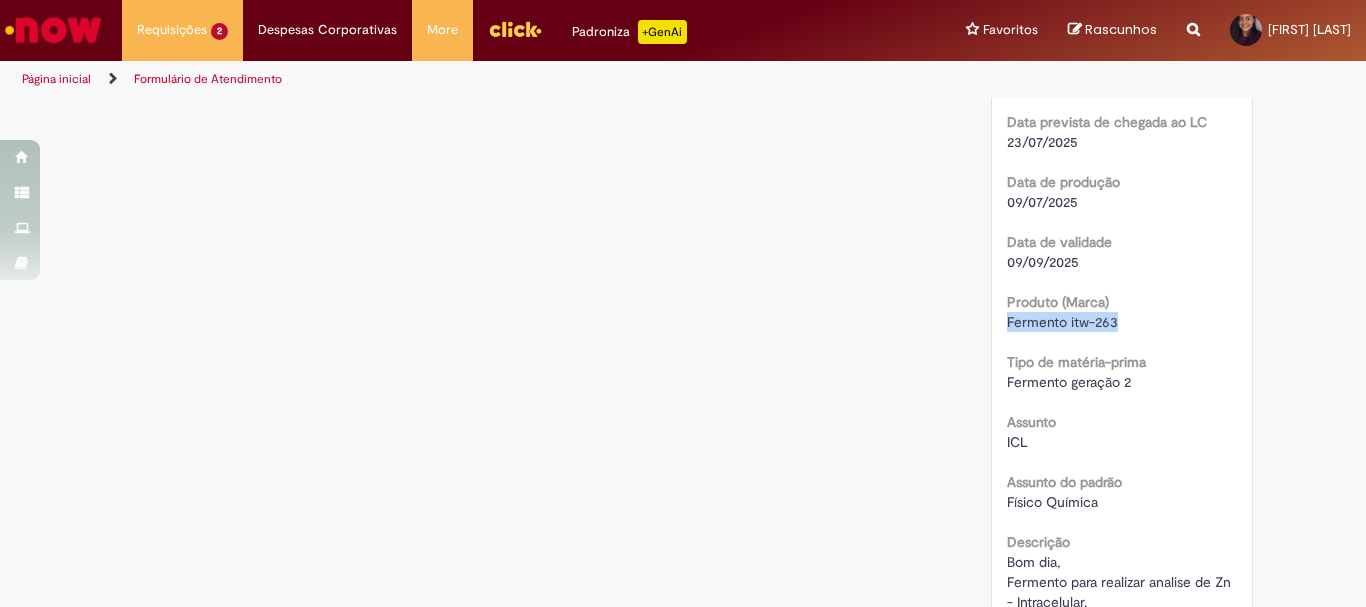 drag, startPoint x: 1008, startPoint y: 320, endPoint x: 1118, endPoint y: 321, distance: 110.00455 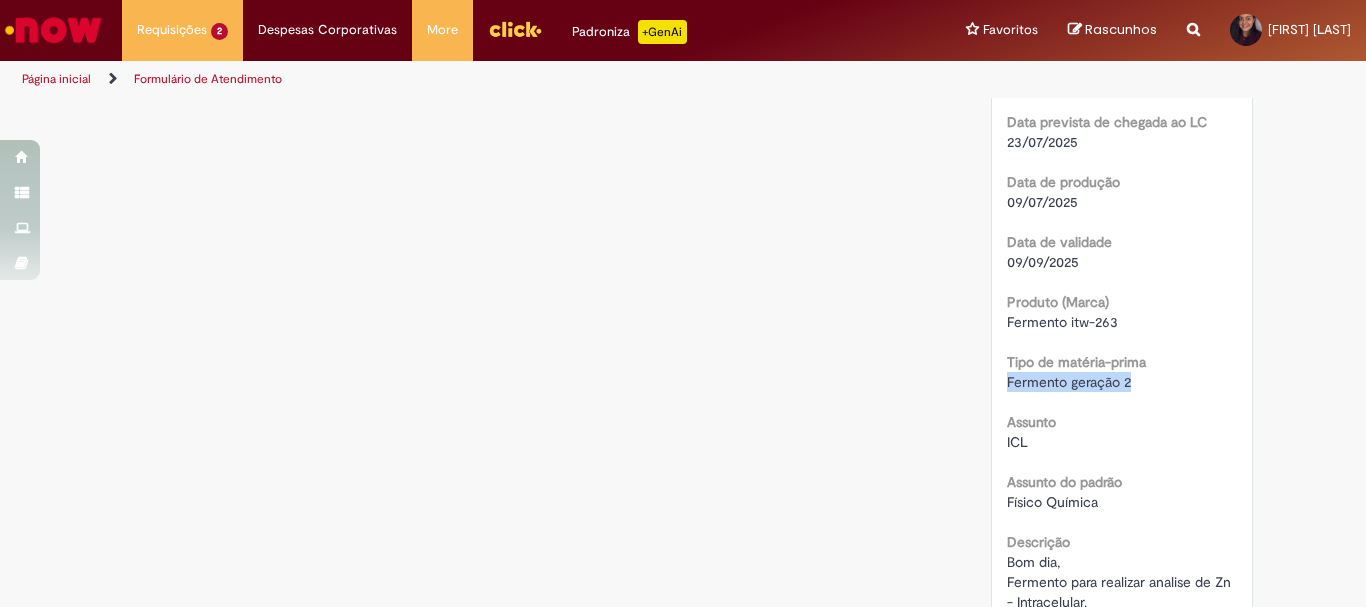 drag, startPoint x: 1120, startPoint y: 386, endPoint x: 979, endPoint y: 389, distance: 141.0319 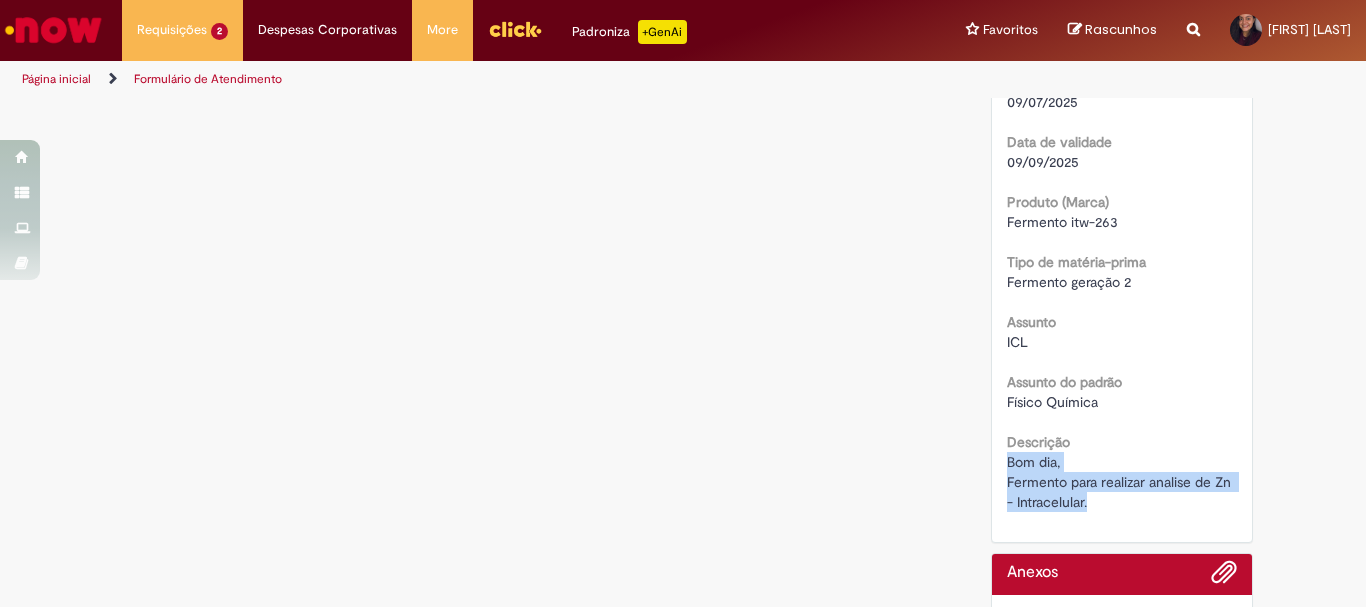 drag, startPoint x: 995, startPoint y: 463, endPoint x: 1100, endPoint y: 523, distance: 120.93387 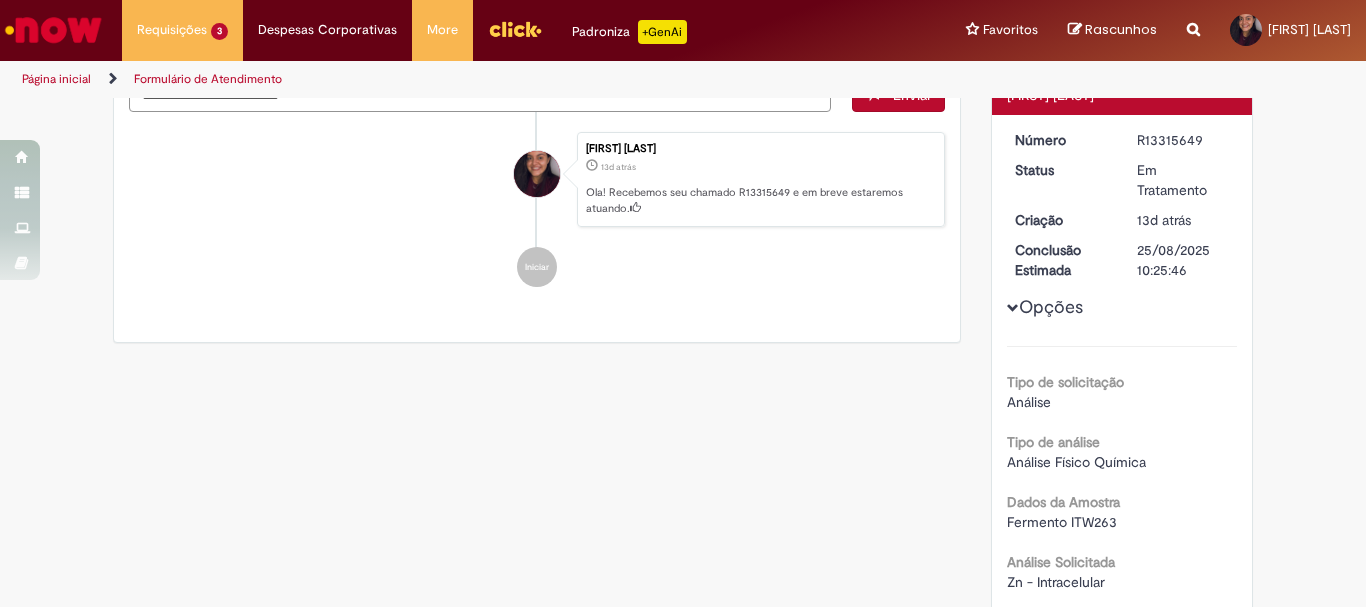 scroll, scrollTop: 0, scrollLeft: 0, axis: both 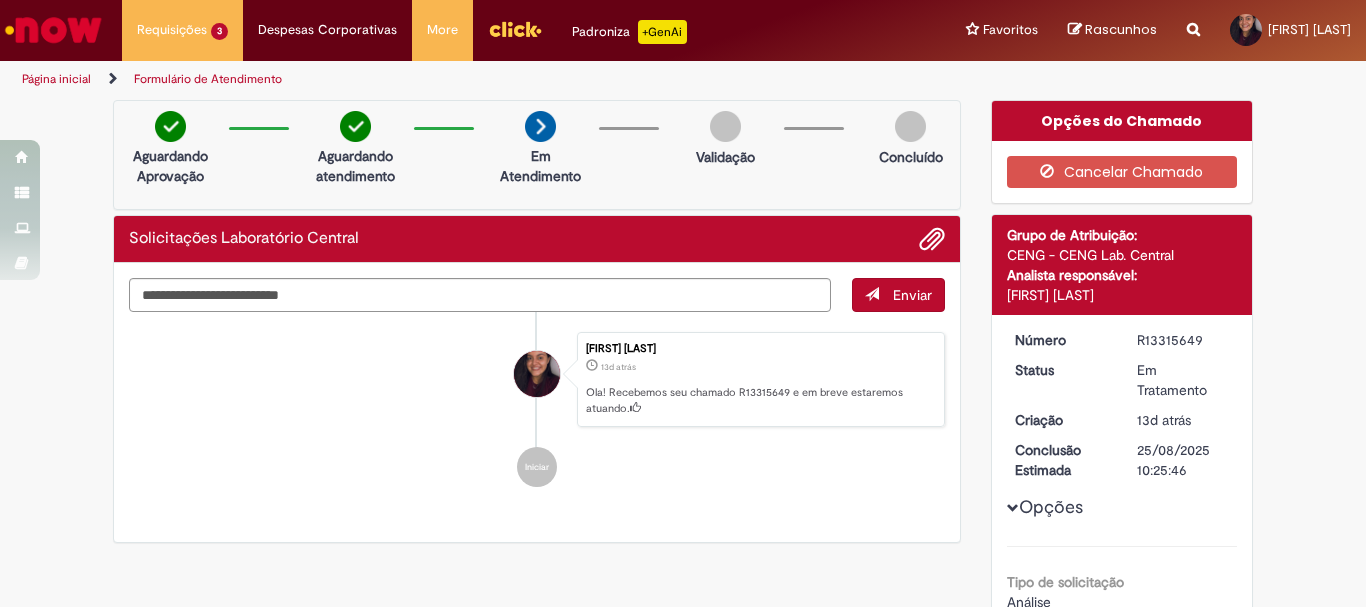 click on "Opções
Tipo de solicitação
Análise
Tipo de análise
Análise Físico Química
Dados da Amostra
Fermento ITW263
Análise Solicitada
Zn - Intracelular
Data prevista de chegada ao LC
23/07/2025
Data de produção
09/07/2025
Data de validade
09/09/2025
Produto (Marca)
Fermento itw-263
Tipo de matéria-prima
Fermento geração 2
Assunto
ICL
Assunto do padrão
Físico Química
Descrição
Bom dia,
Fermento para realizar analise de Zn - Intracelular." at bounding box center (1122, 821) 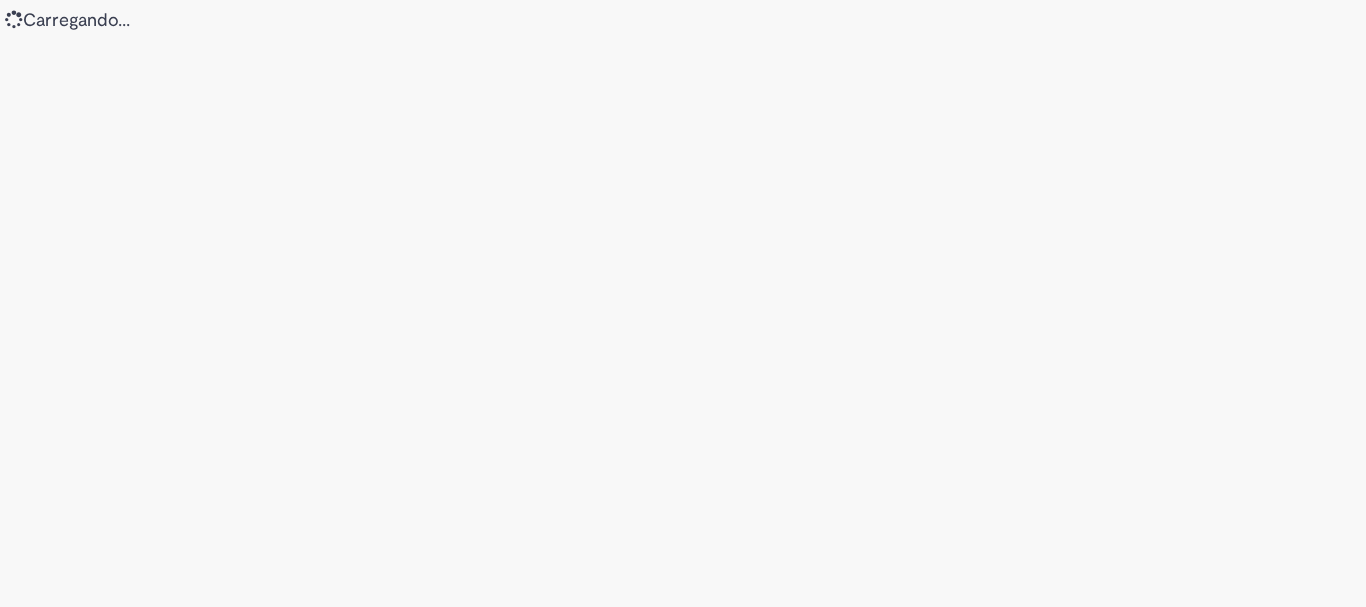 scroll, scrollTop: 0, scrollLeft: 0, axis: both 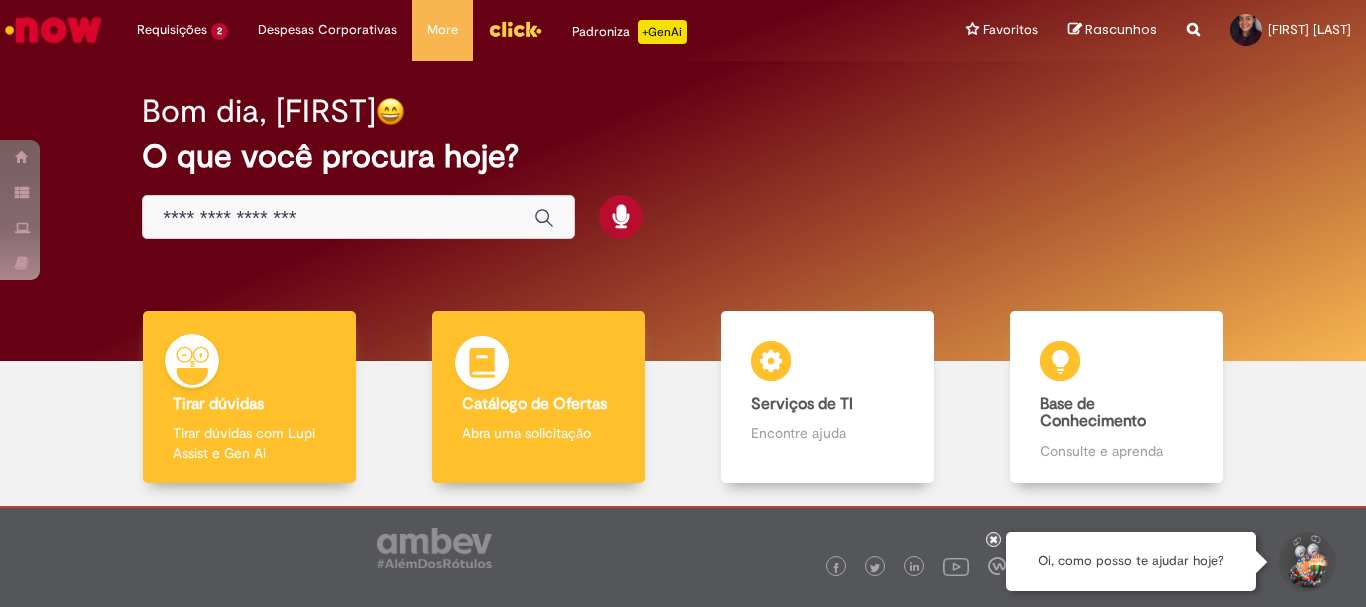 click at bounding box center (482, 366) 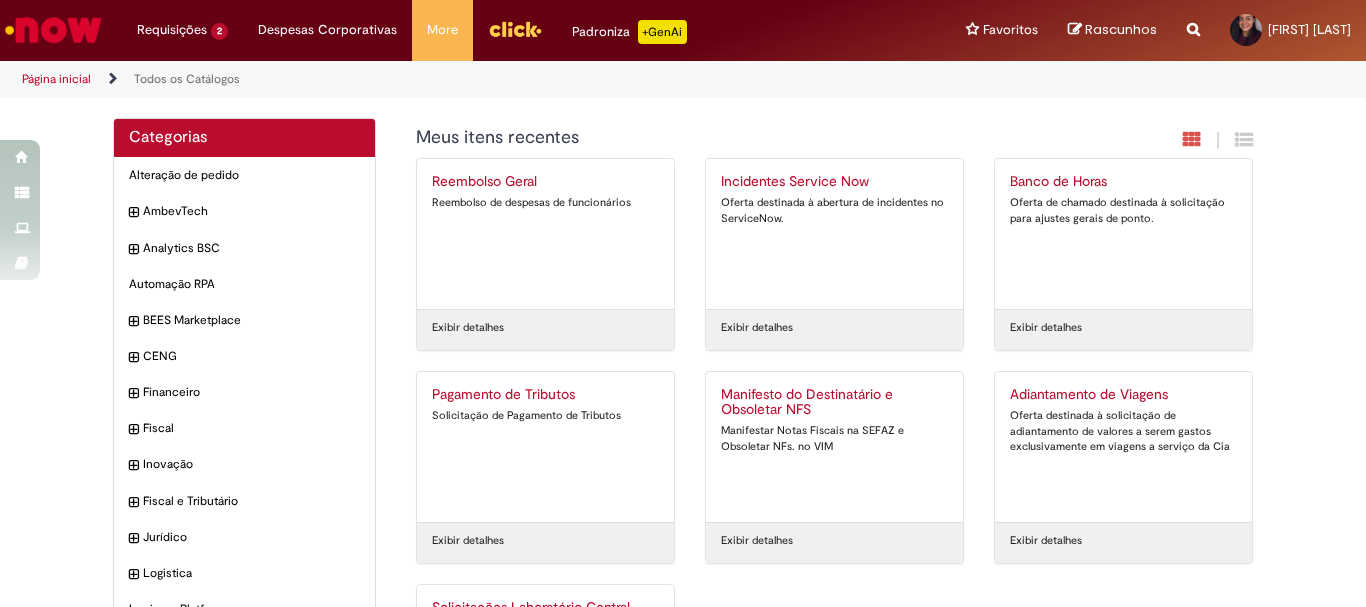 scroll, scrollTop: 191, scrollLeft: 0, axis: vertical 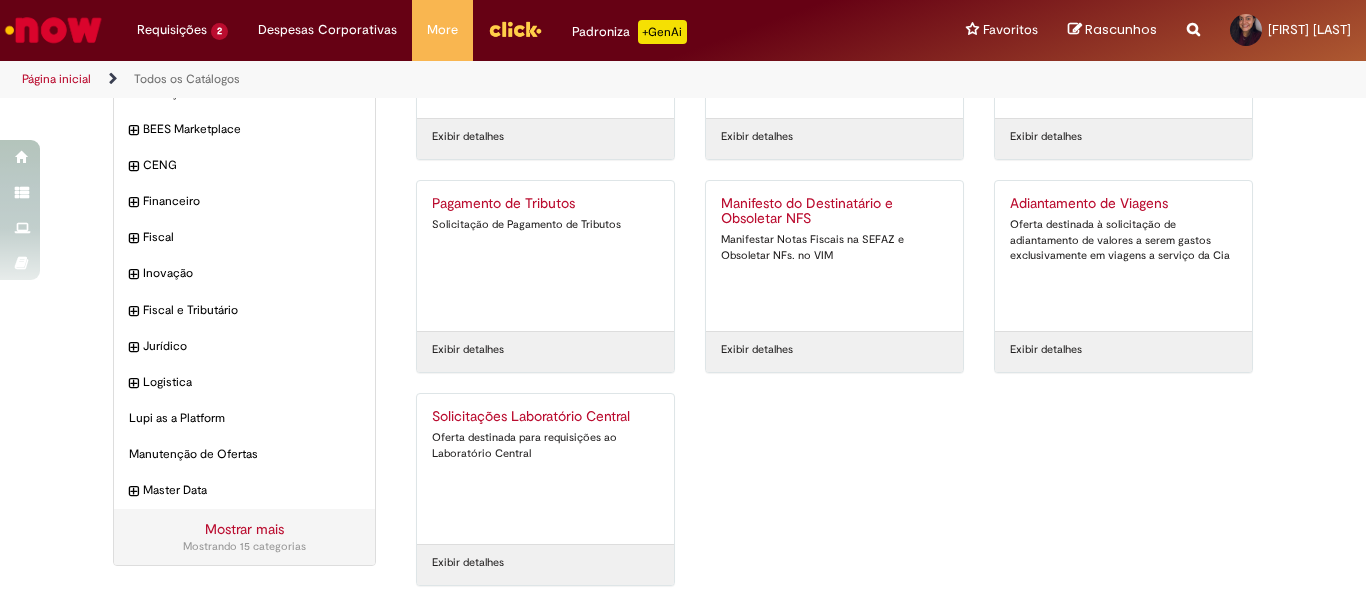 click on "Oferta destinada para requisições ao Laboratório Central" at bounding box center (545, 445) 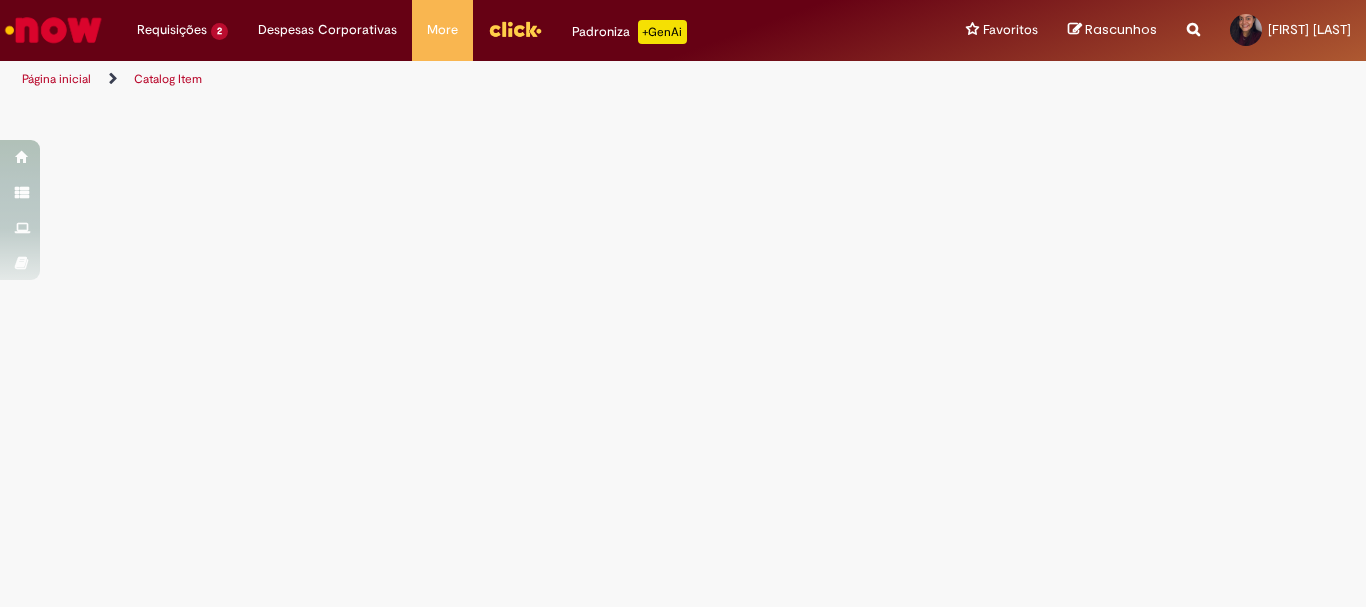 scroll, scrollTop: 0, scrollLeft: 0, axis: both 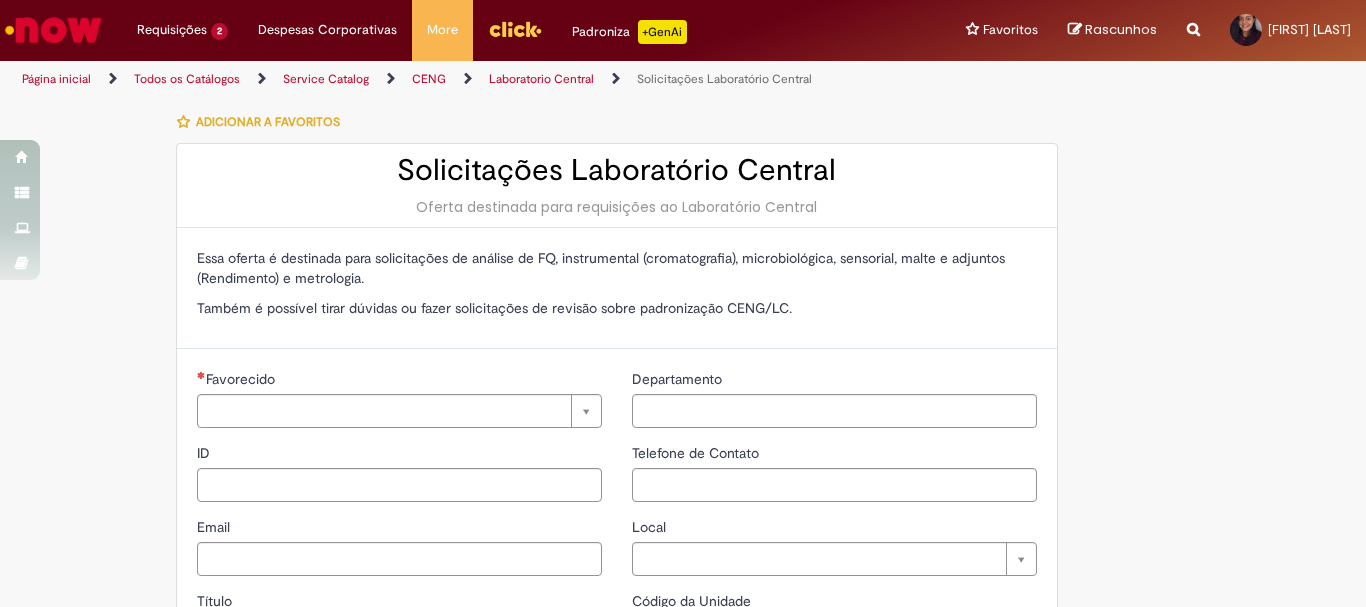 type on "********" 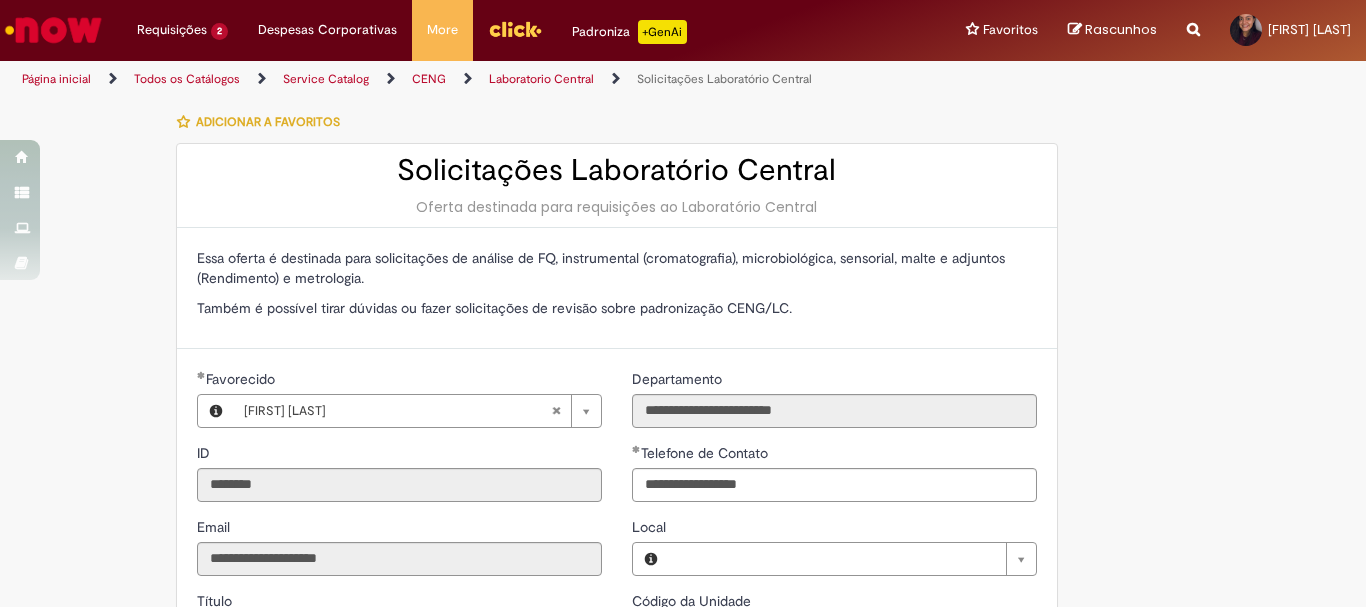 type on "**********" 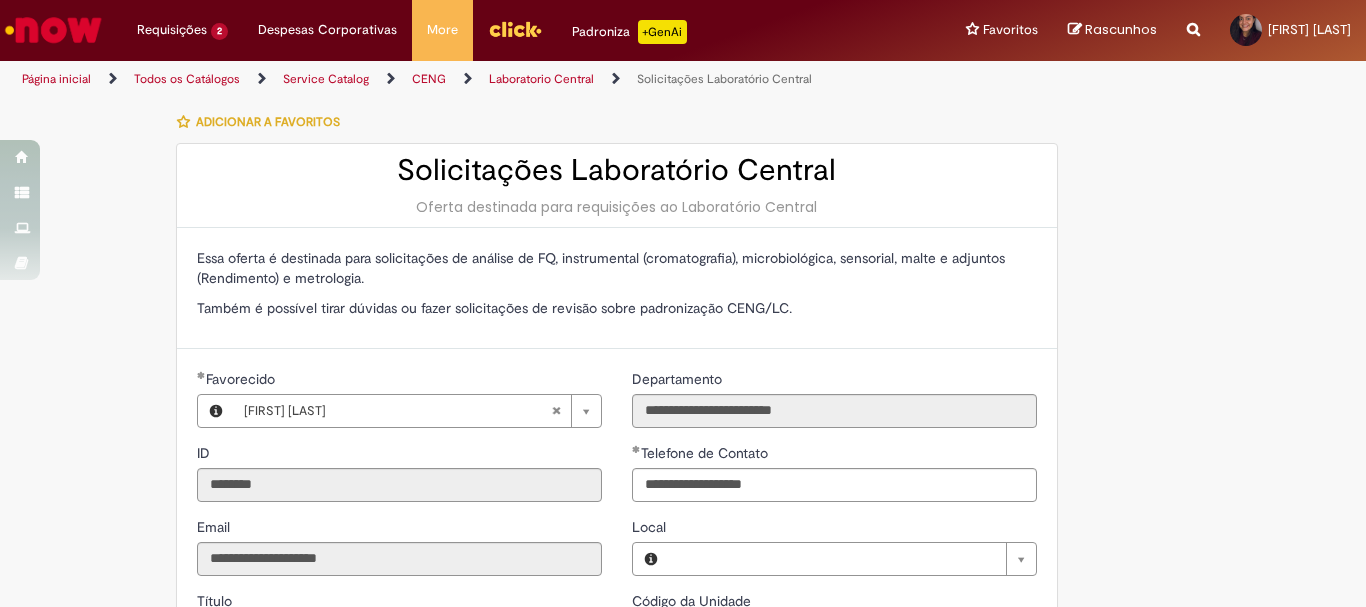 type on "**********" 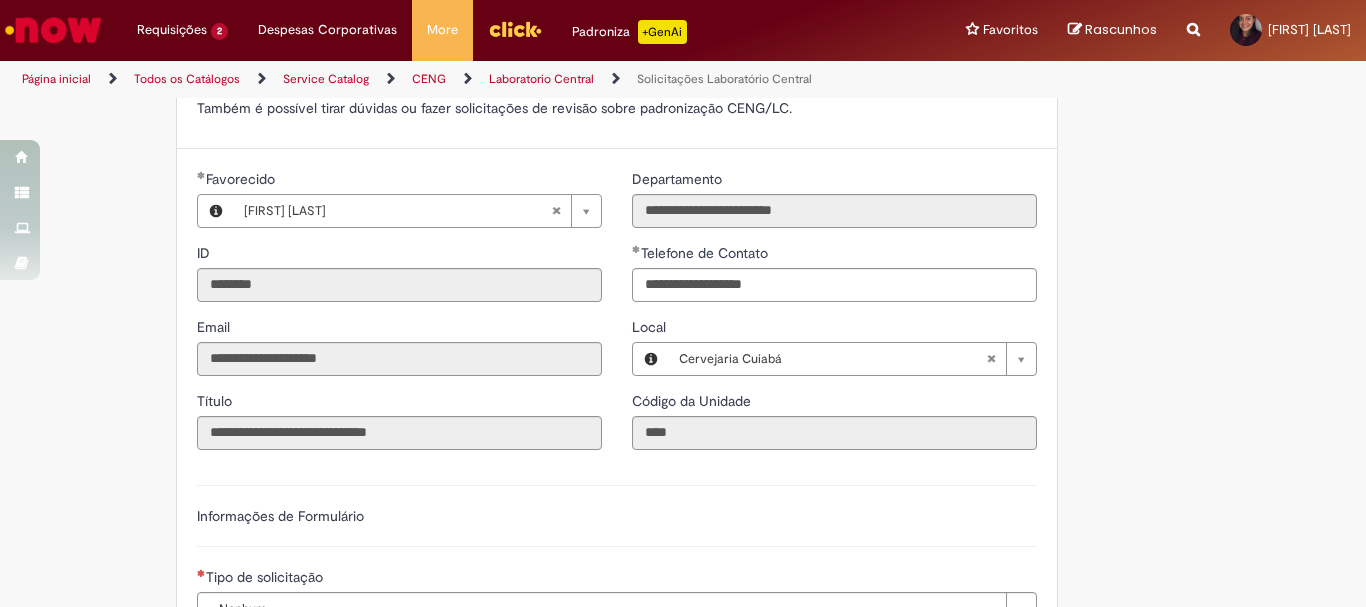 scroll, scrollTop: 600, scrollLeft: 0, axis: vertical 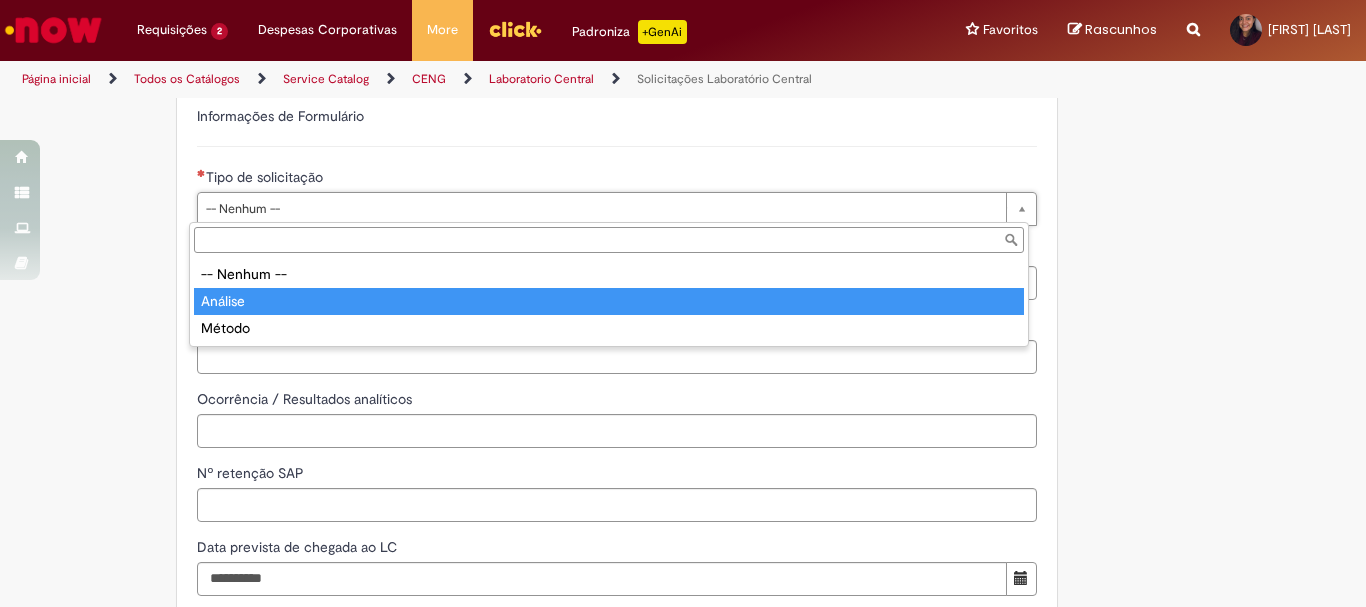 type on "*******" 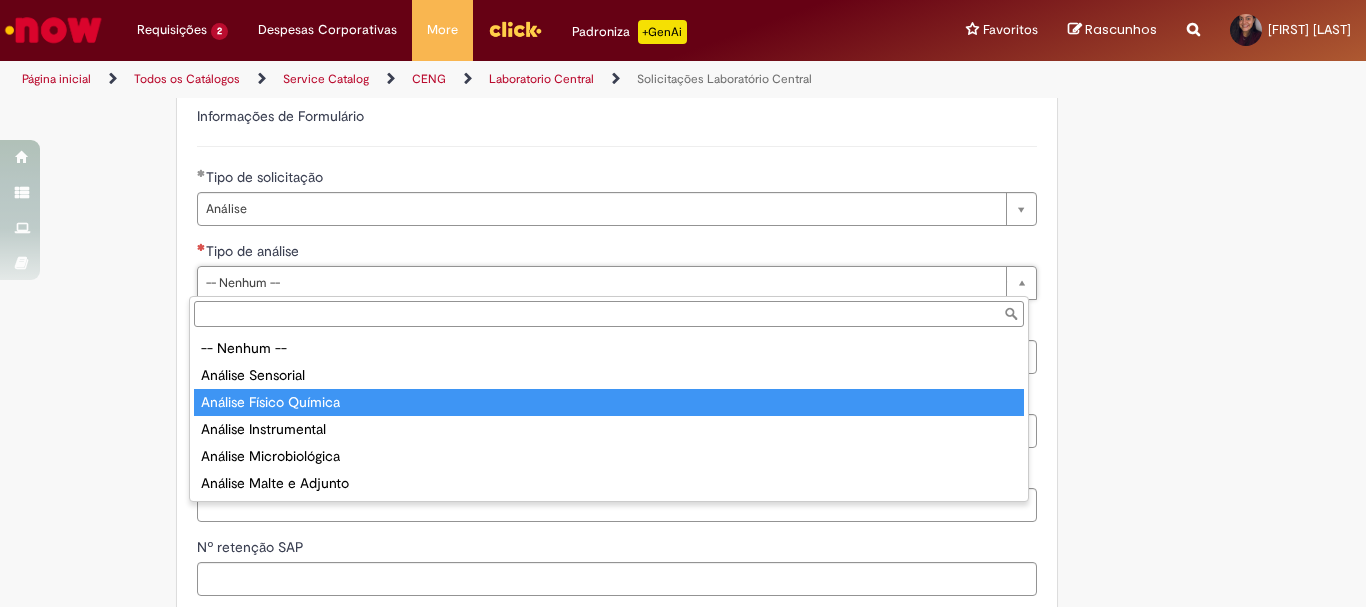 type on "**********" 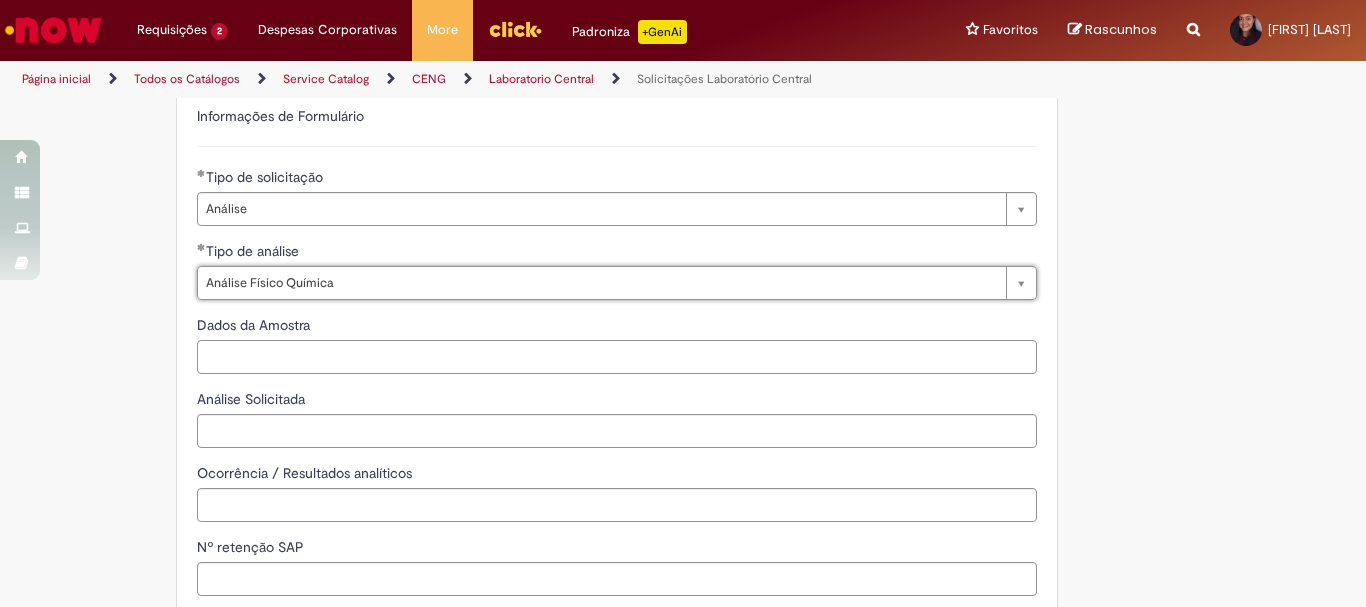 click on "Dados da Amostra" at bounding box center [617, 357] 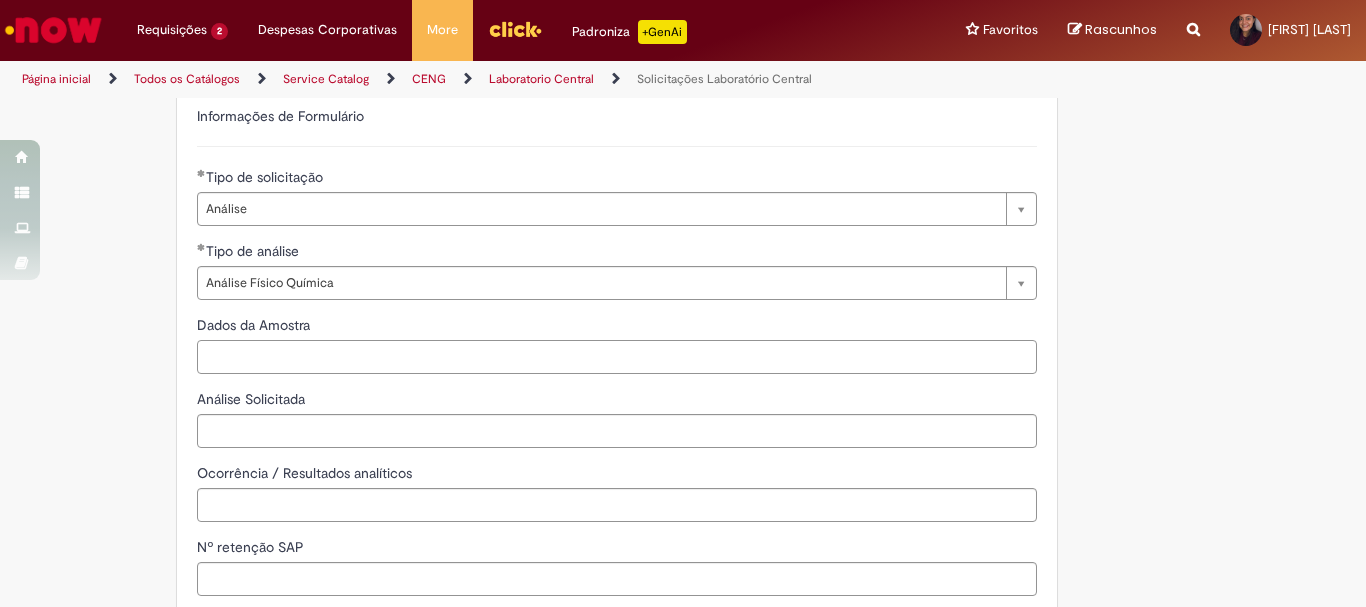 paste on "**********" 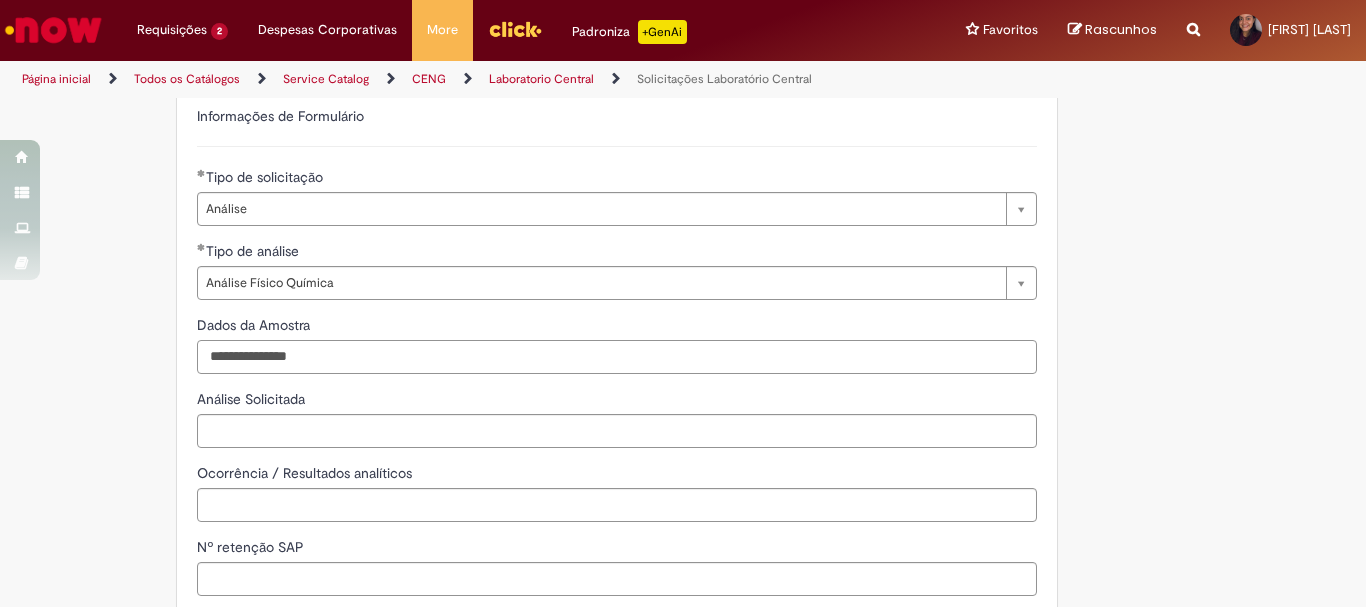 type on "**********" 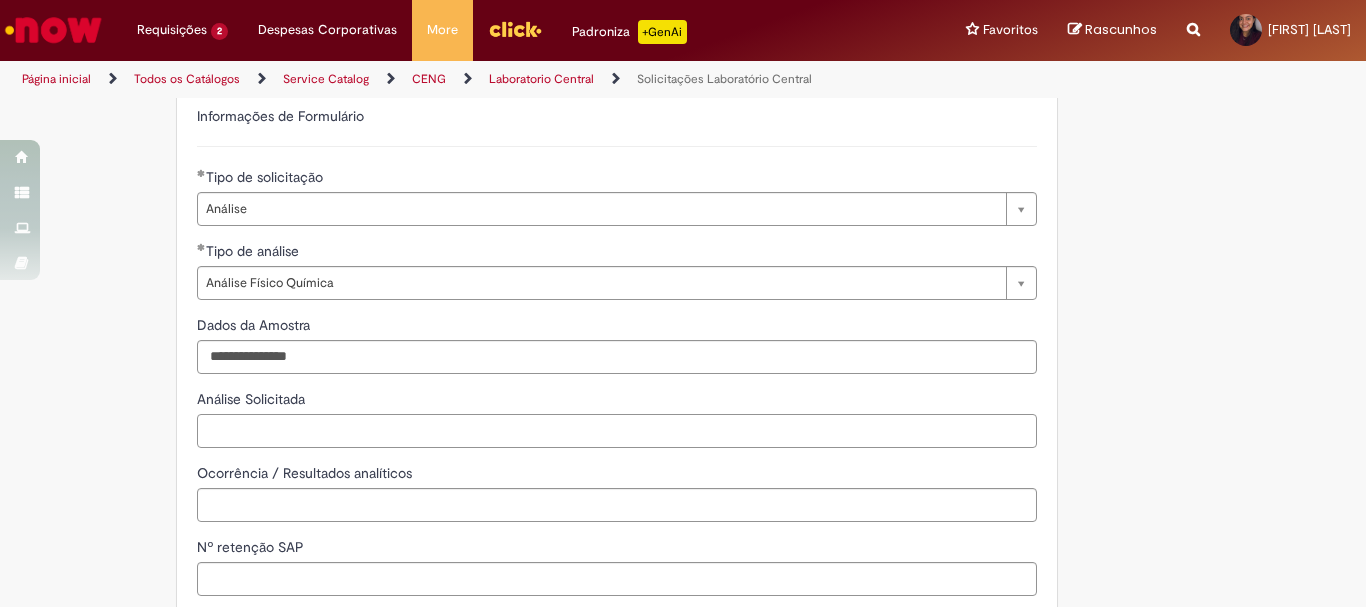 click on "Análise Solicitada" at bounding box center (617, 431) 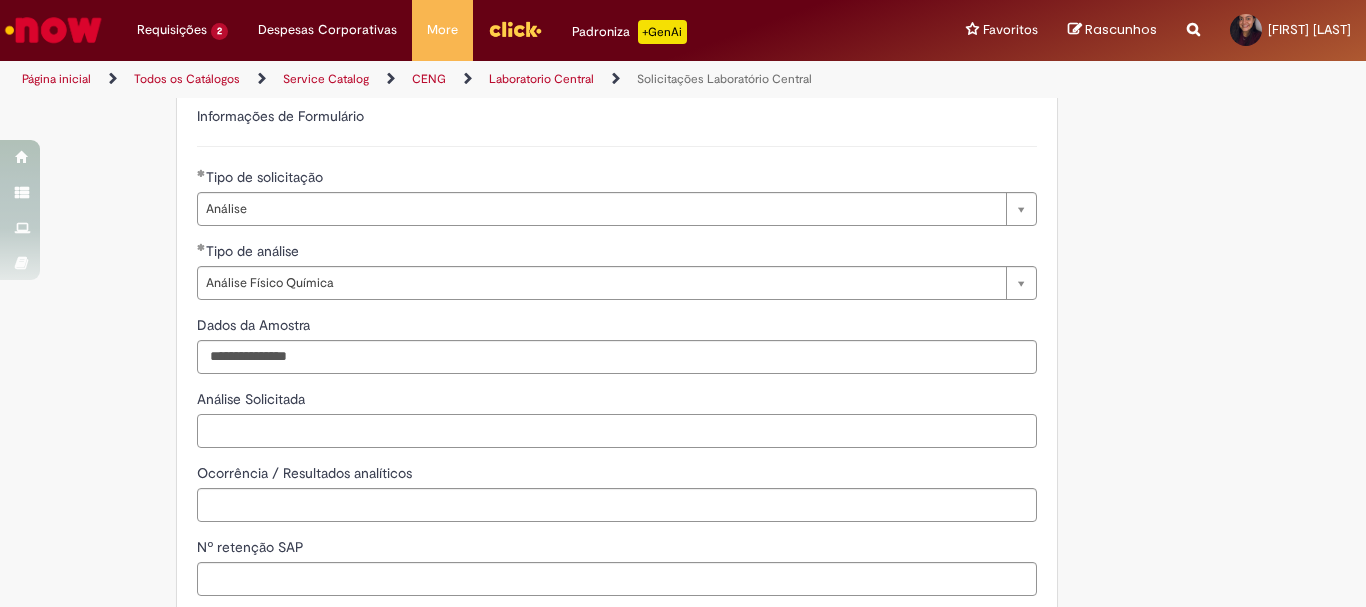 paste on "**********" 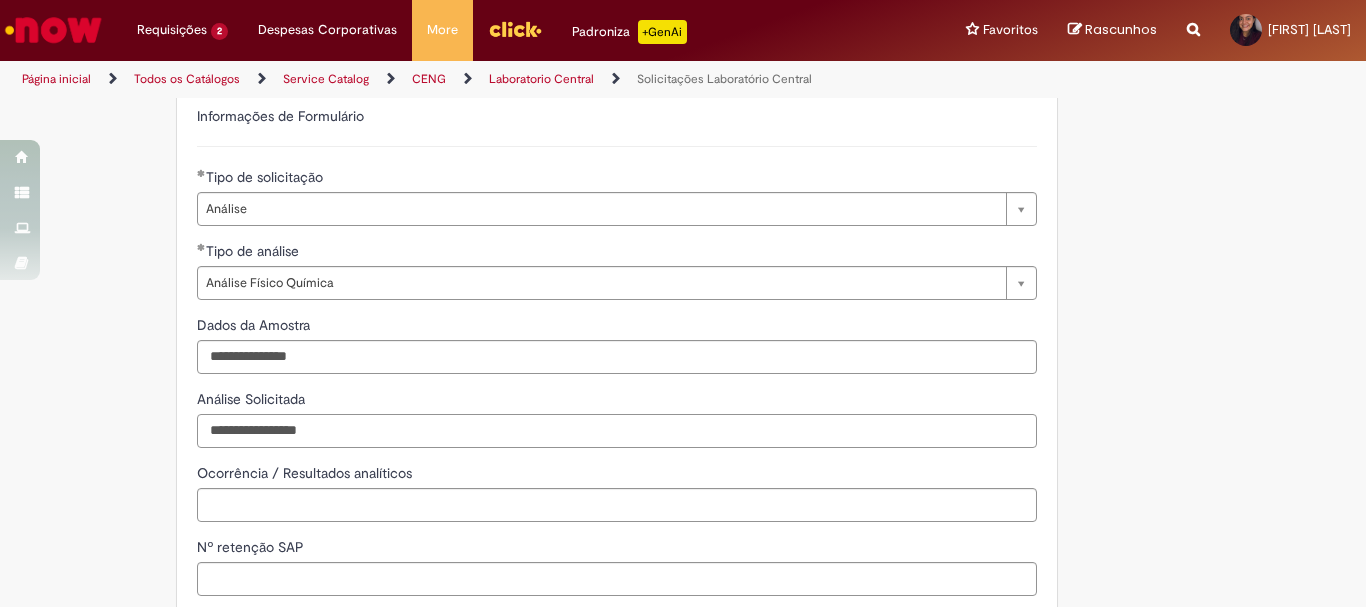 type on "**********" 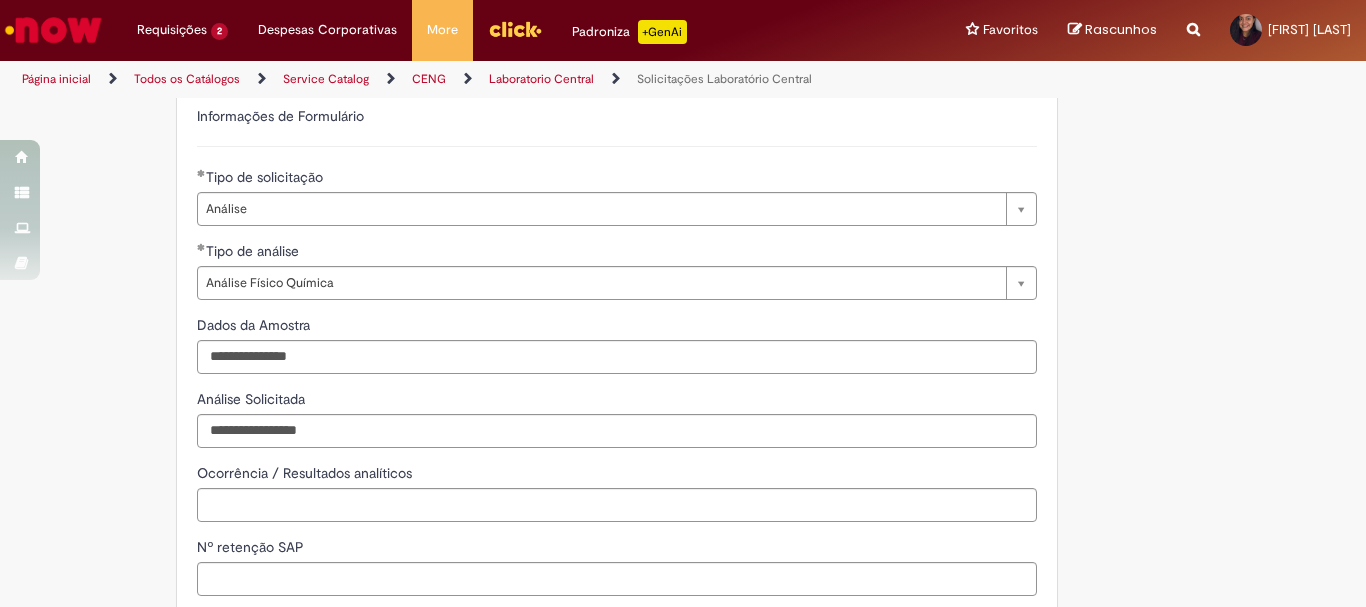 click on "Ocorrência / Resultados analíticos" at bounding box center [617, 475] 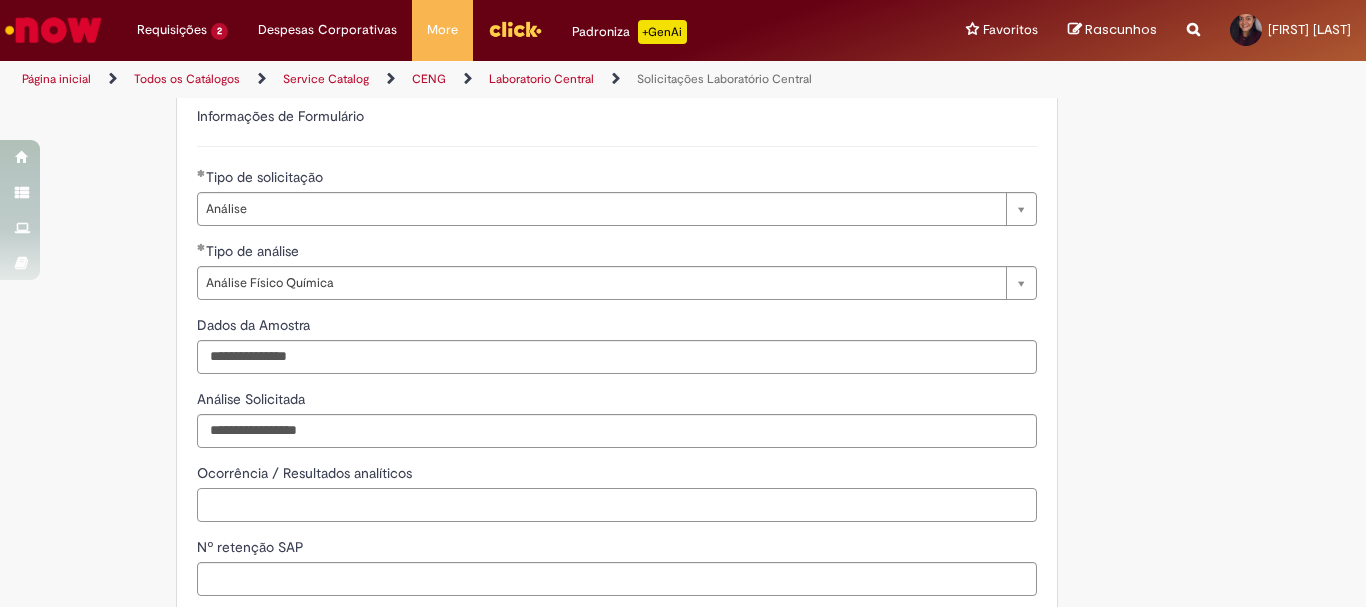 click on "Ocorrência / Resultados analíticos" at bounding box center (617, 505) 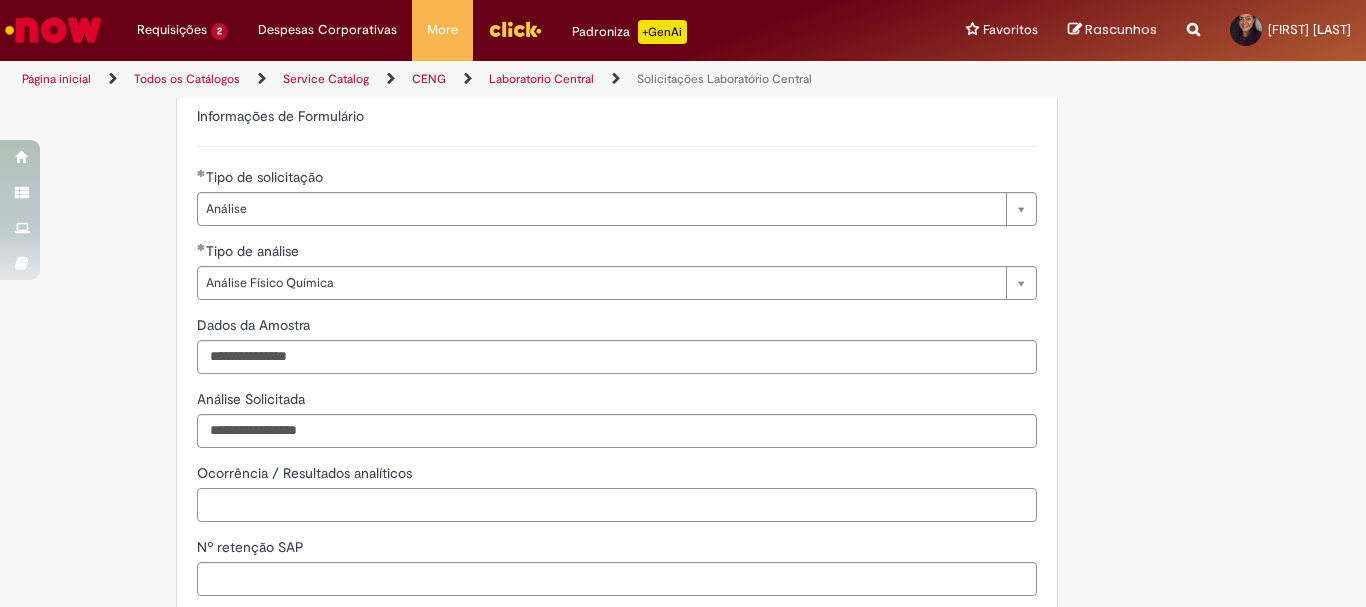 scroll, scrollTop: 700, scrollLeft: 0, axis: vertical 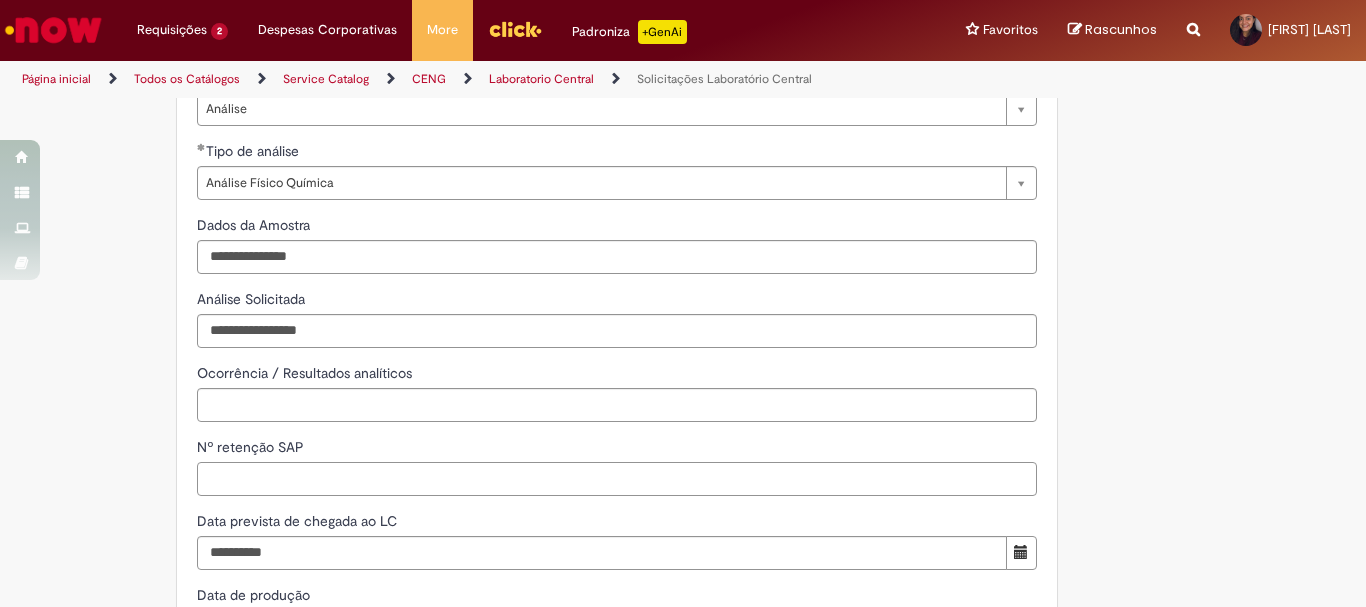 click on "Nº retenção SAP" at bounding box center (617, 479) 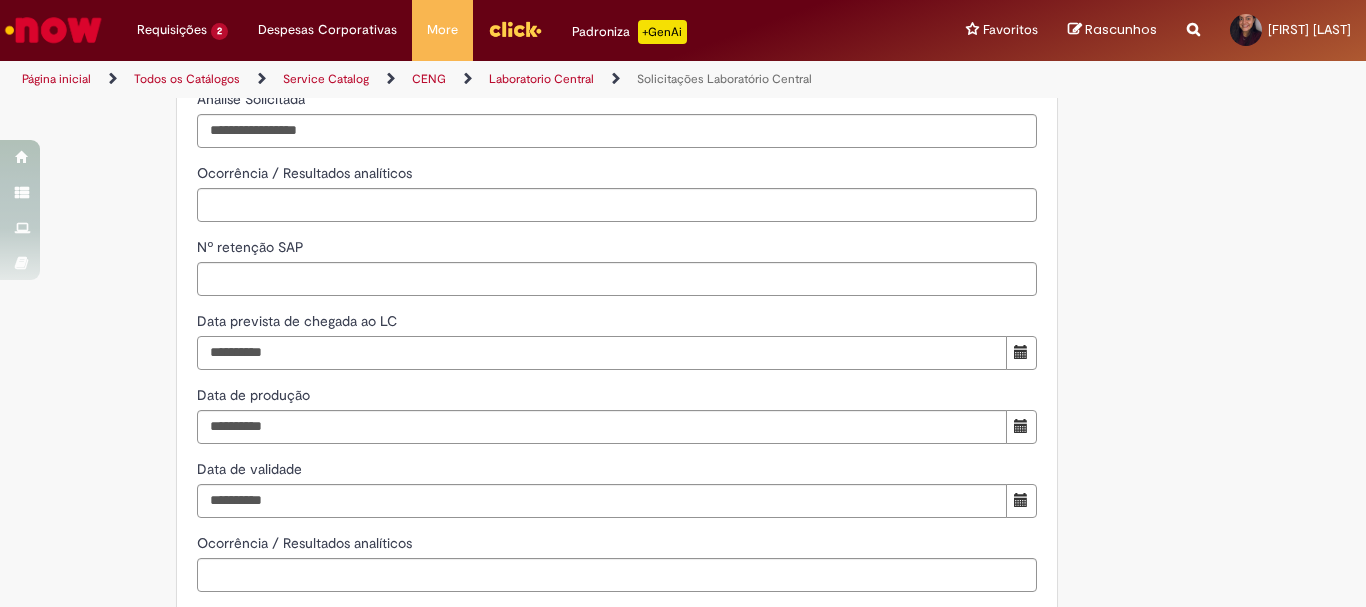 click on "Data prevista de chegada ao LC" at bounding box center (602, 353) 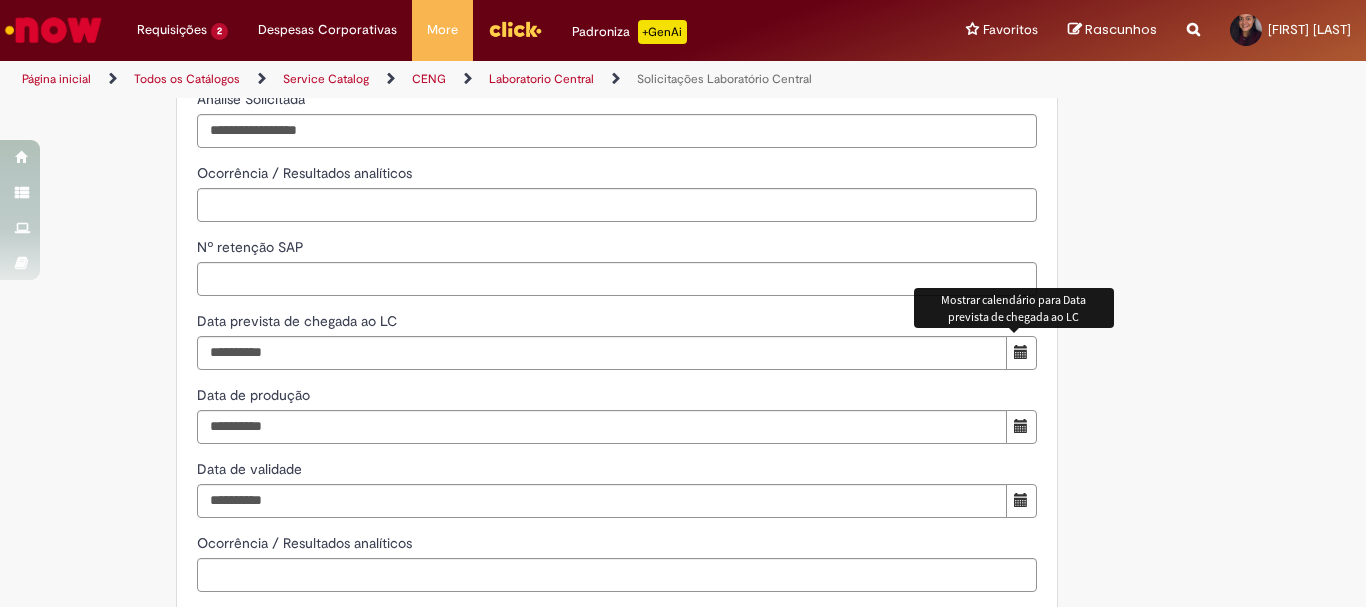 click at bounding box center (1021, 352) 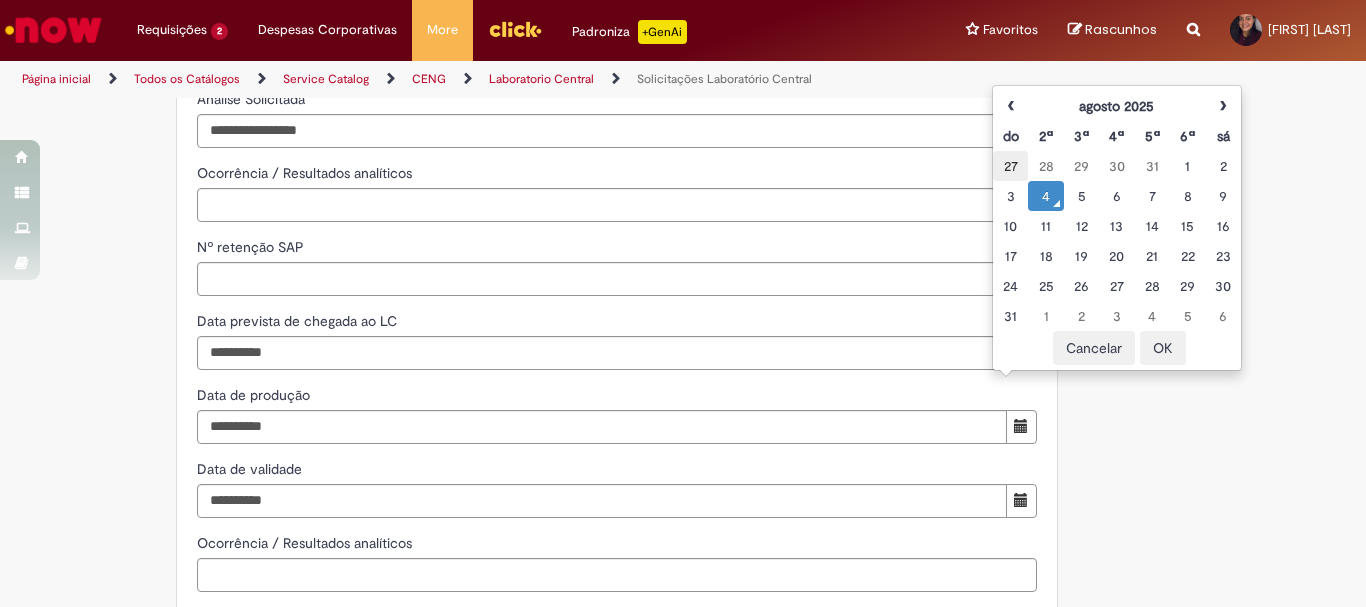 click on "27" at bounding box center [1010, 166] 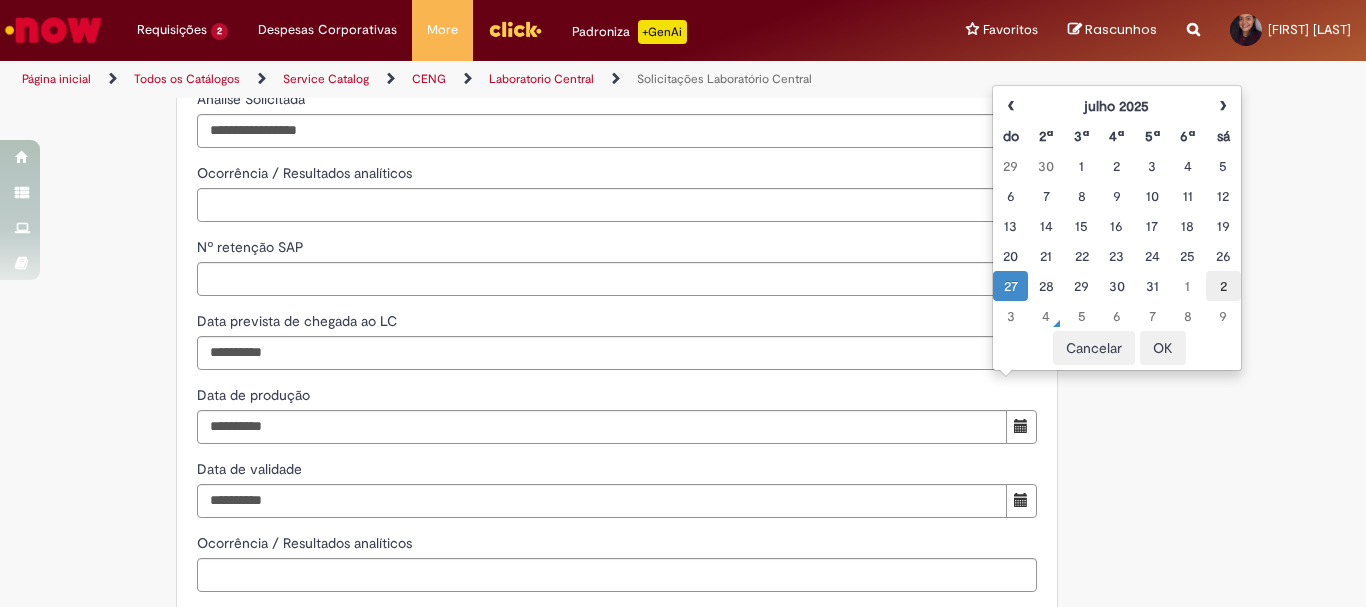 click on "2" at bounding box center (1223, 286) 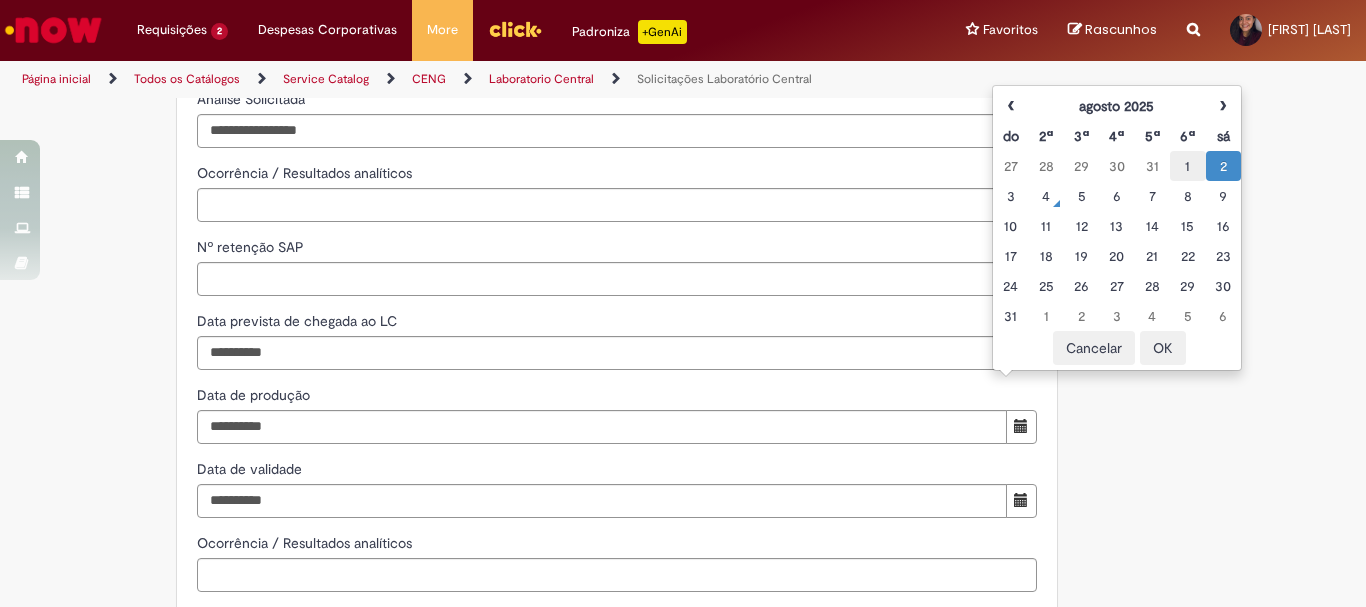 click on "1" at bounding box center [1187, 166] 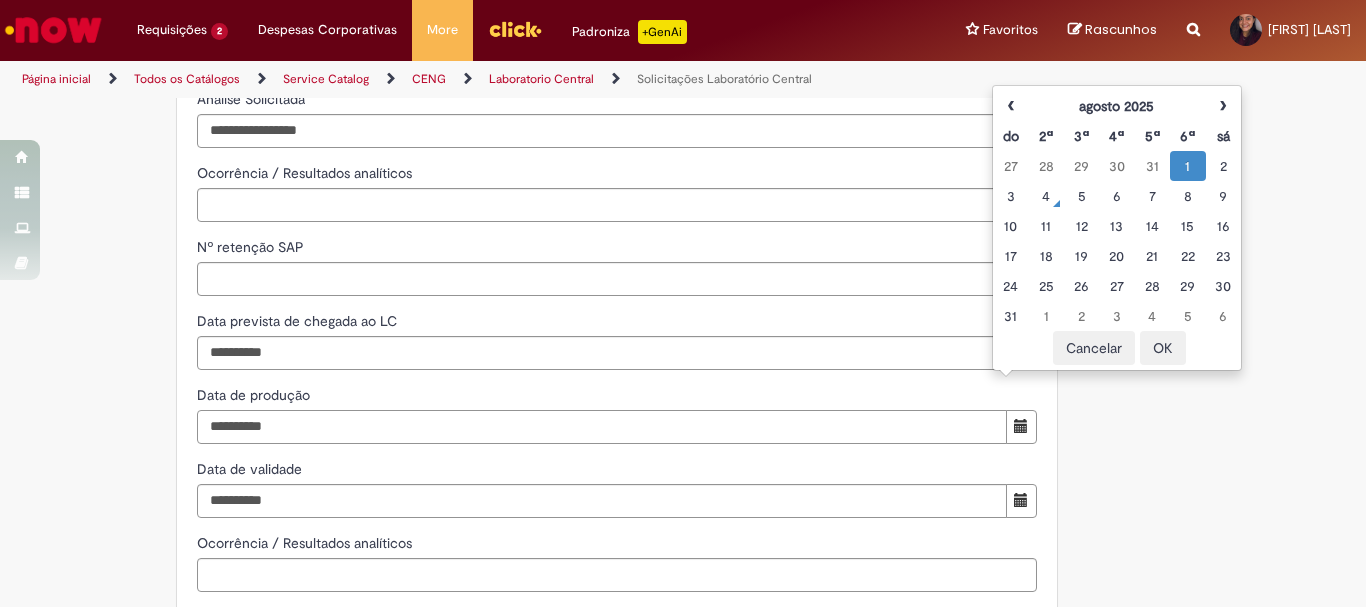 click on "Data de produção" at bounding box center [602, 427] 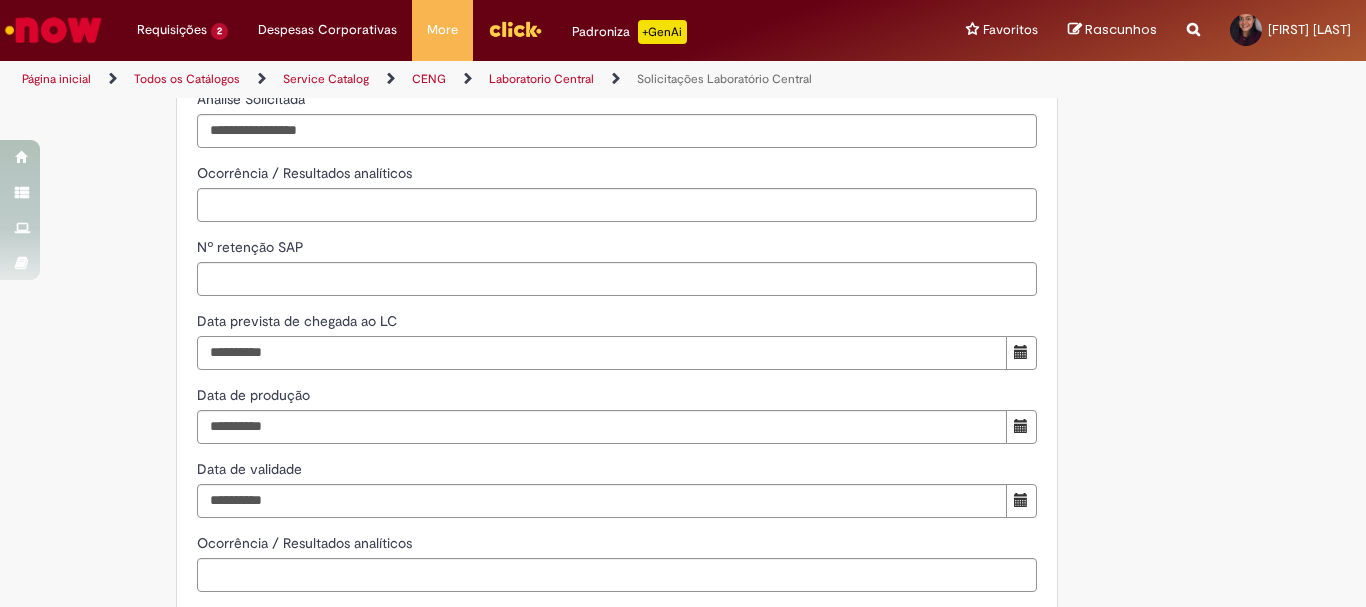 click on "**********" at bounding box center [602, 353] 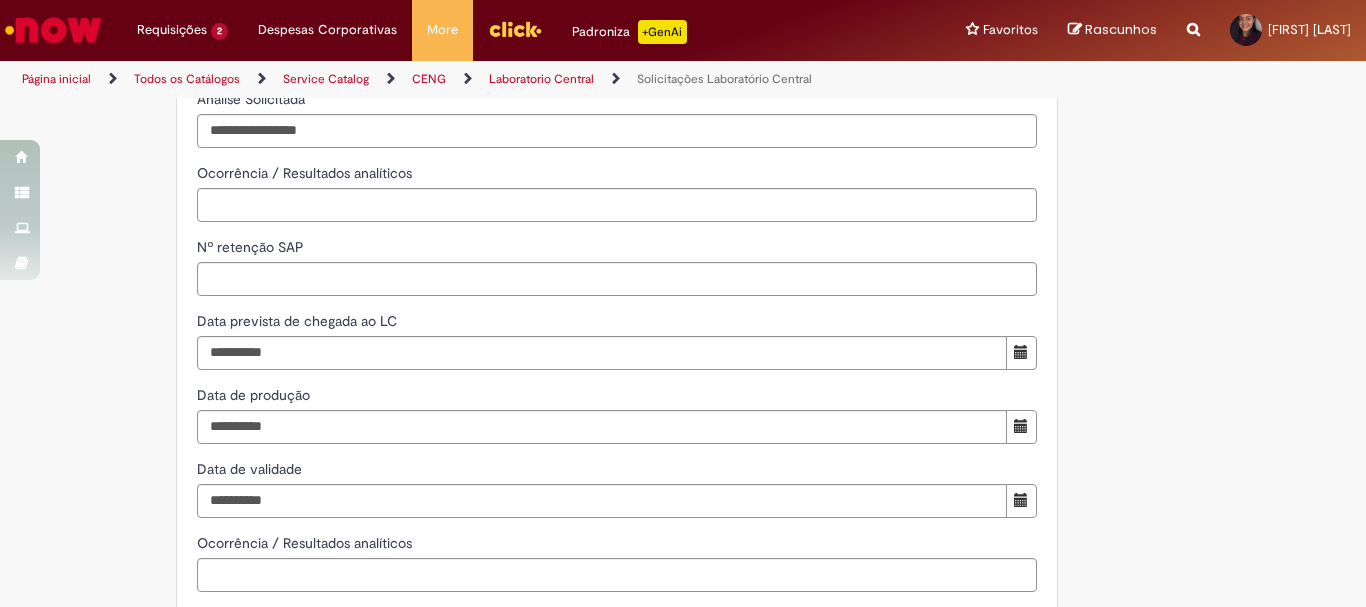 click on "Data de validade" at bounding box center (617, 471) 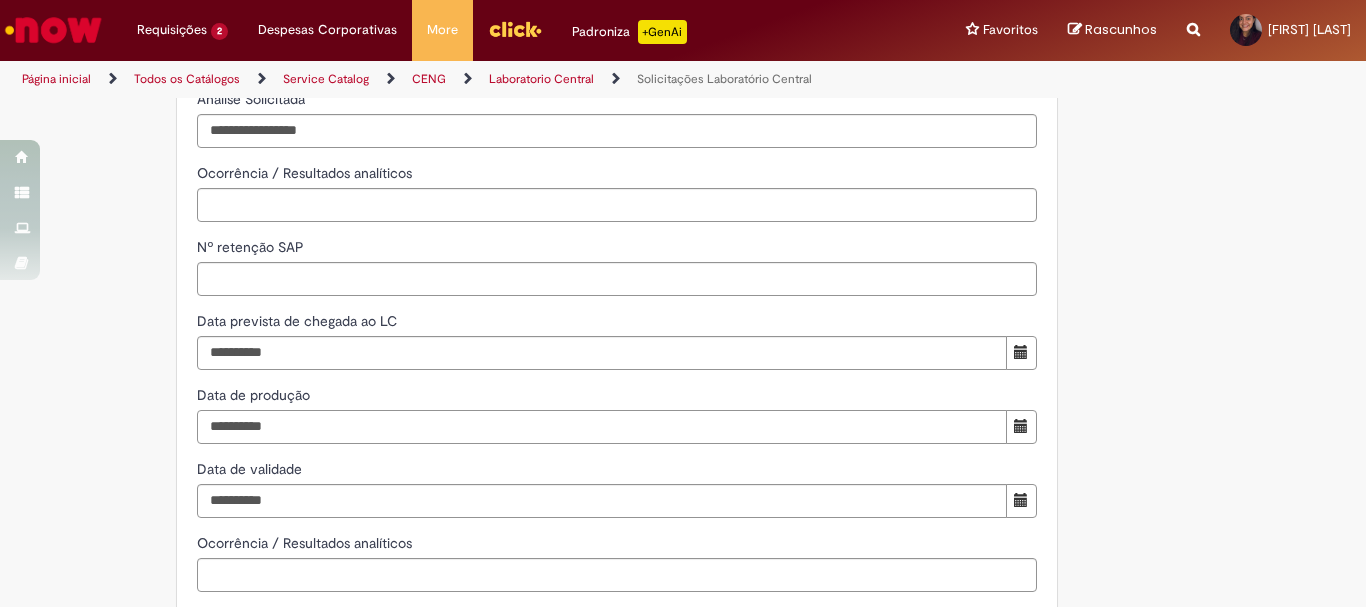 click on "Data de produção" at bounding box center [602, 427] 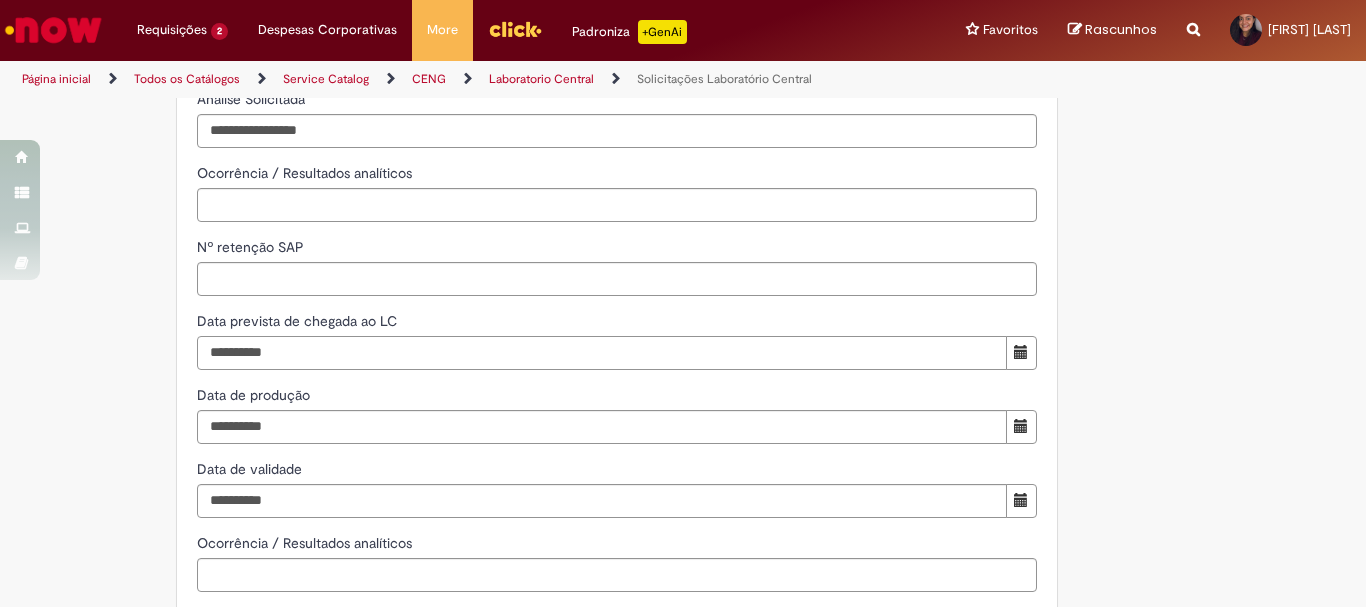 click on "**********" at bounding box center (602, 353) 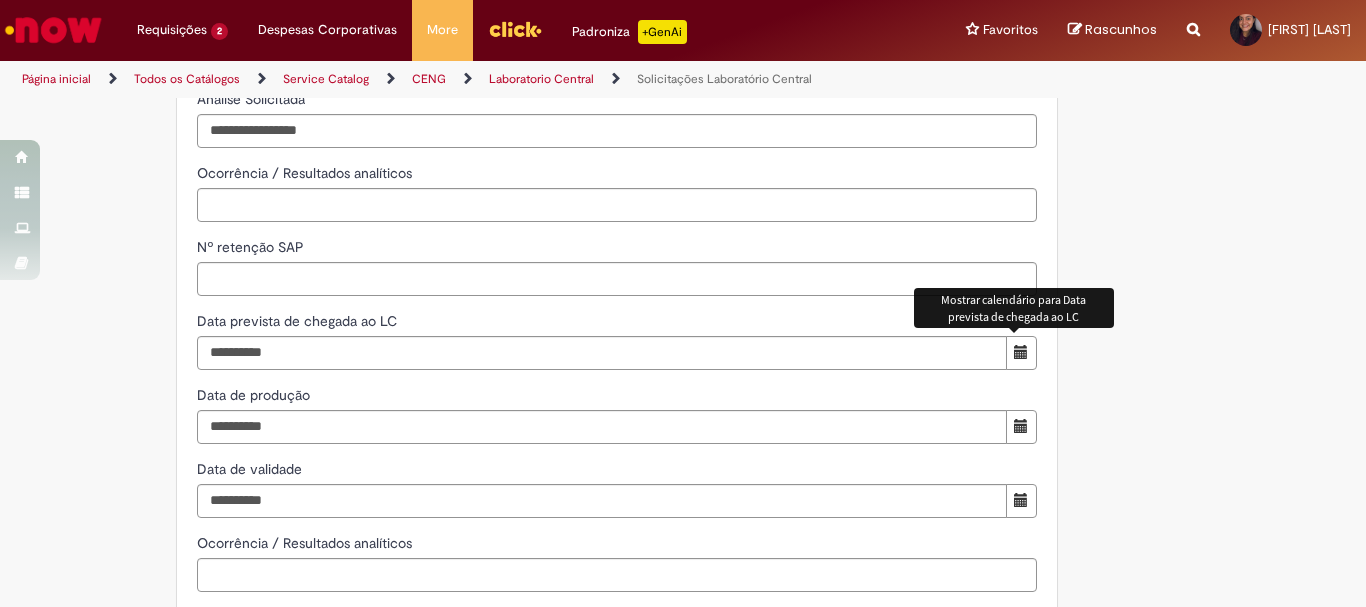 click at bounding box center (1021, 352) 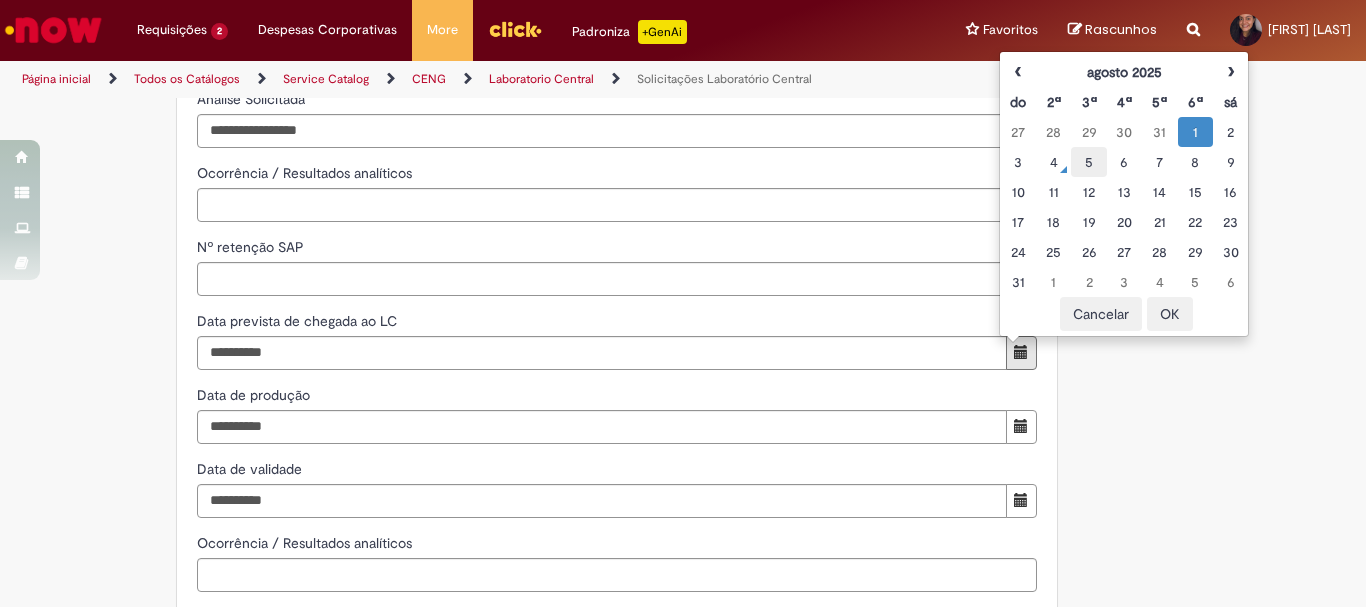 click on "5" at bounding box center (1088, 162) 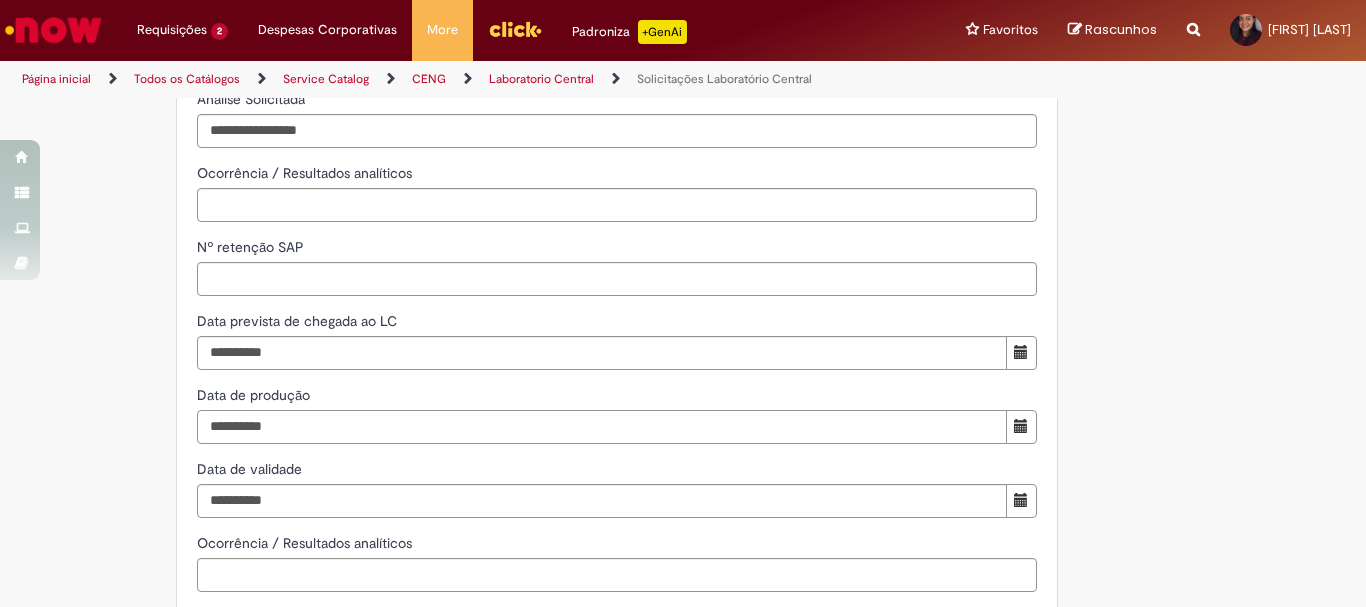 click on "Data de produção" at bounding box center [602, 427] 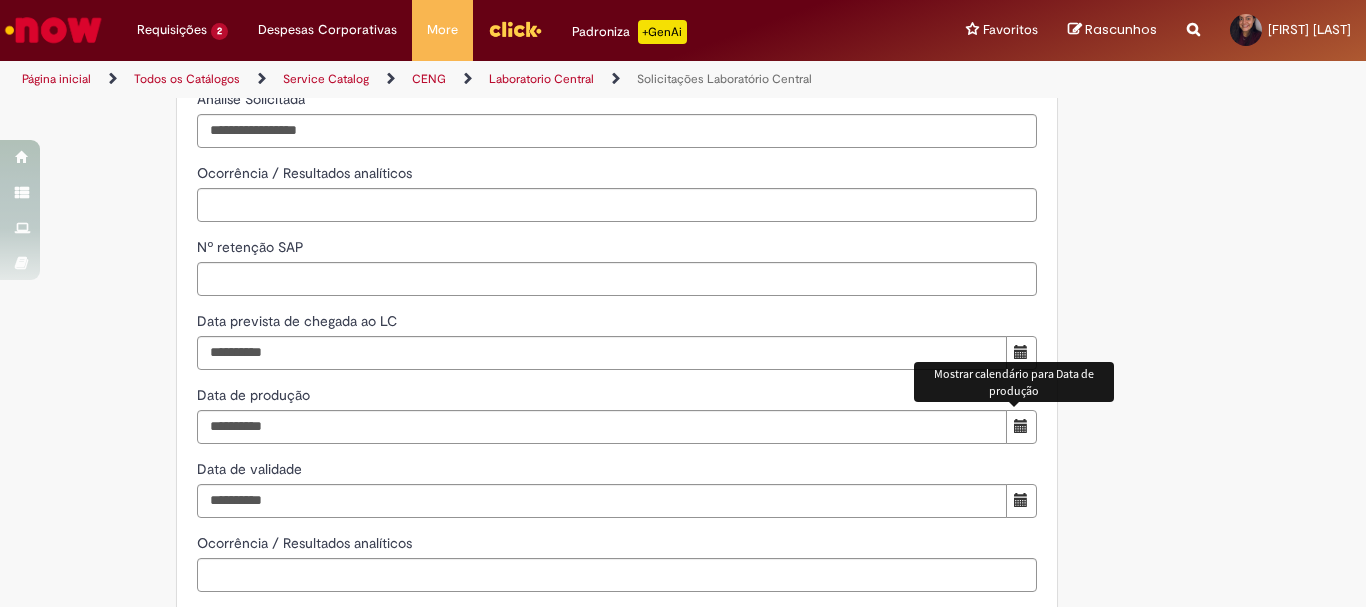 click on "**********" at bounding box center [617, 519] 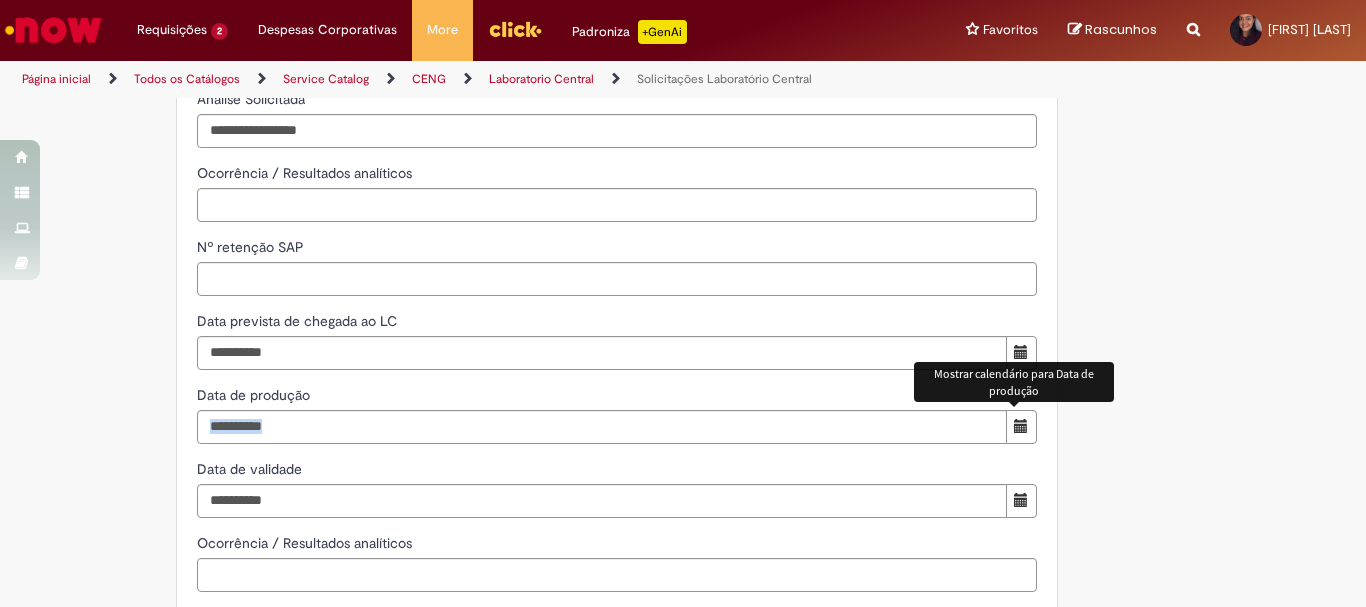 click at bounding box center (1021, 426) 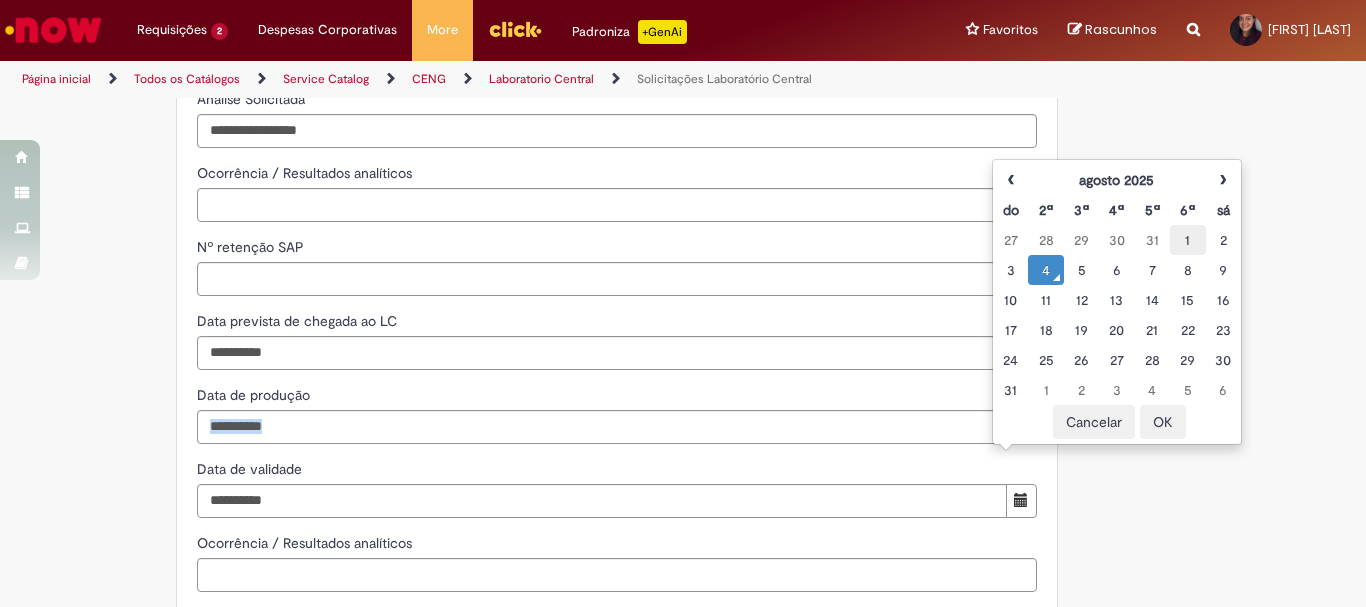 click on "1" at bounding box center [1187, 240] 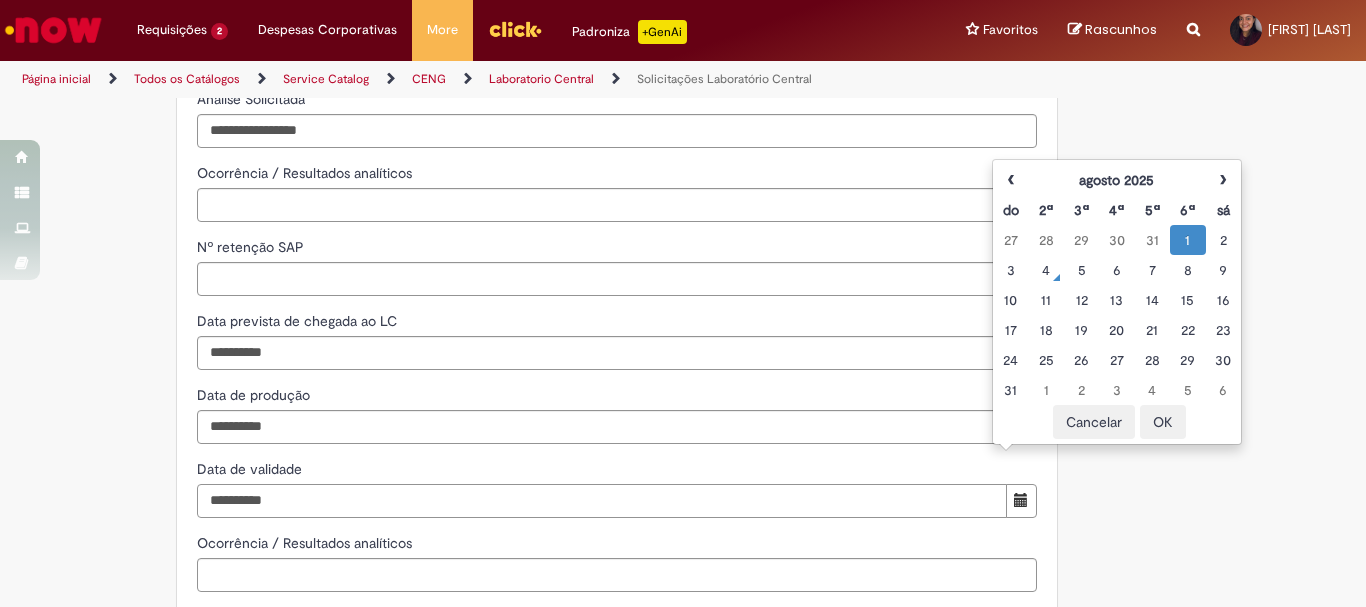 click on "Data de validade" at bounding box center [602, 501] 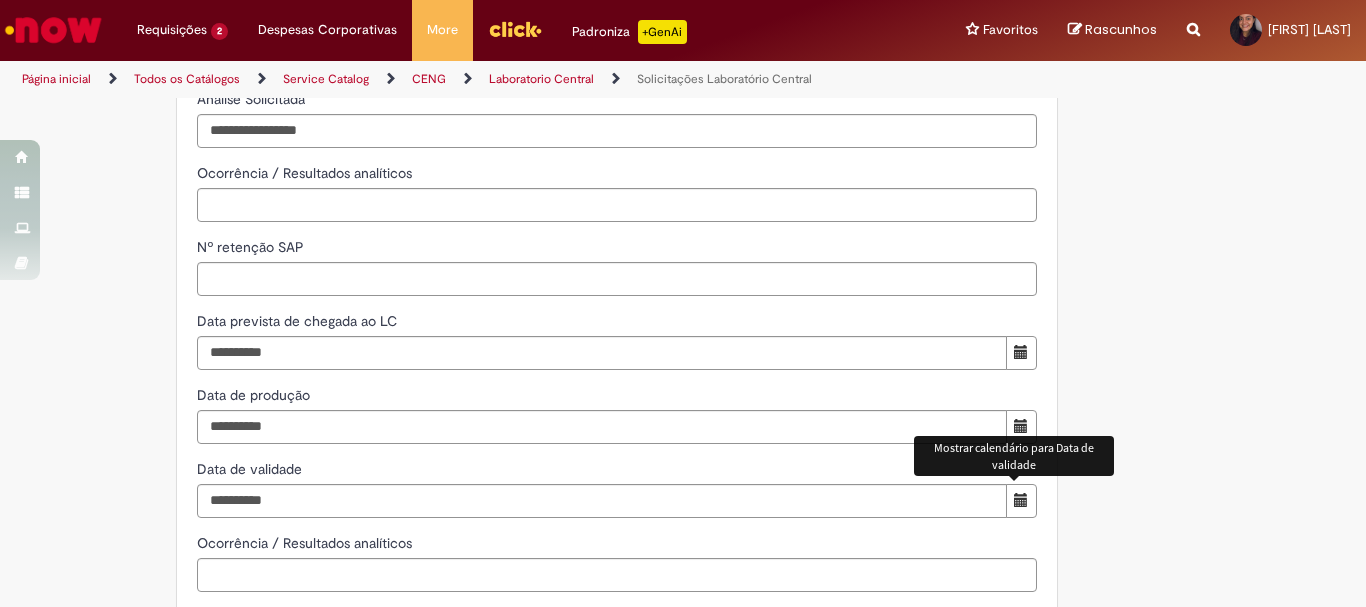 click at bounding box center (1021, 500) 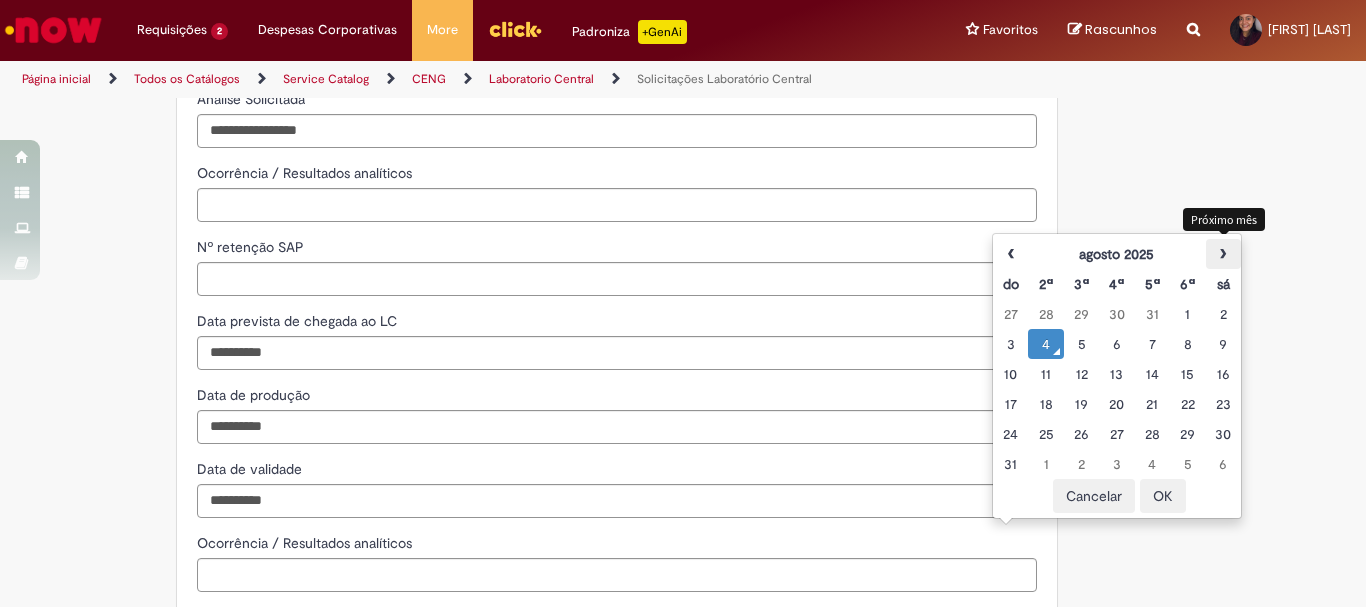 click on "›" at bounding box center [1223, 254] 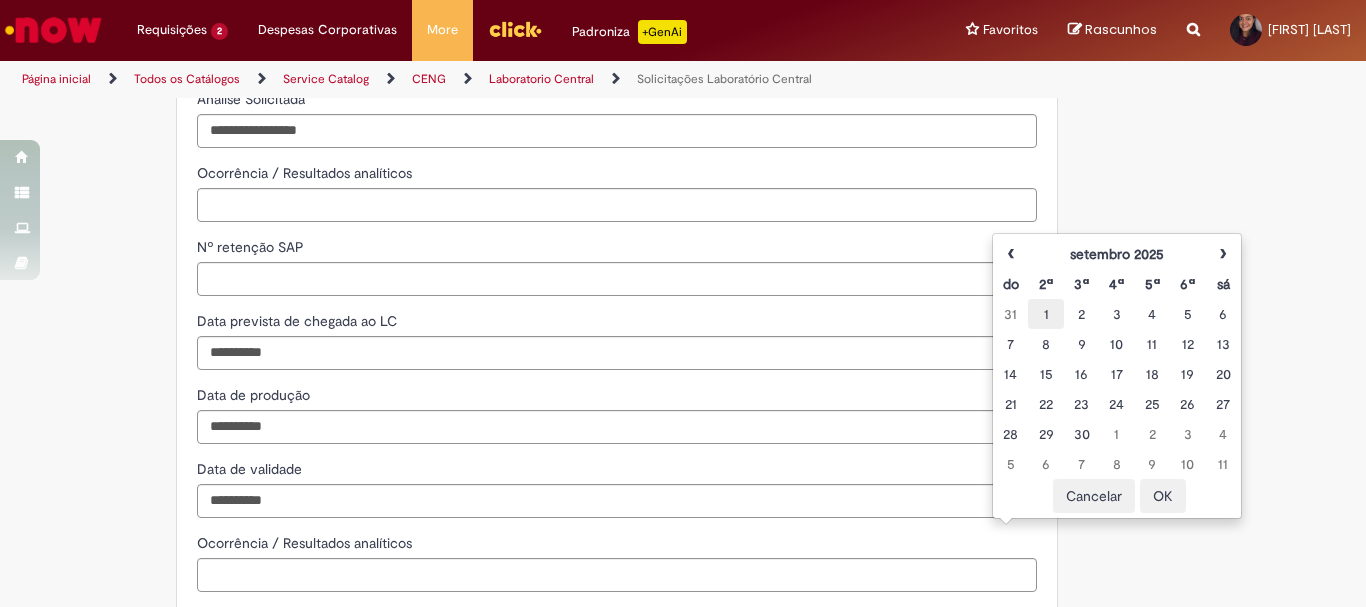 click on "1" at bounding box center (1045, 314) 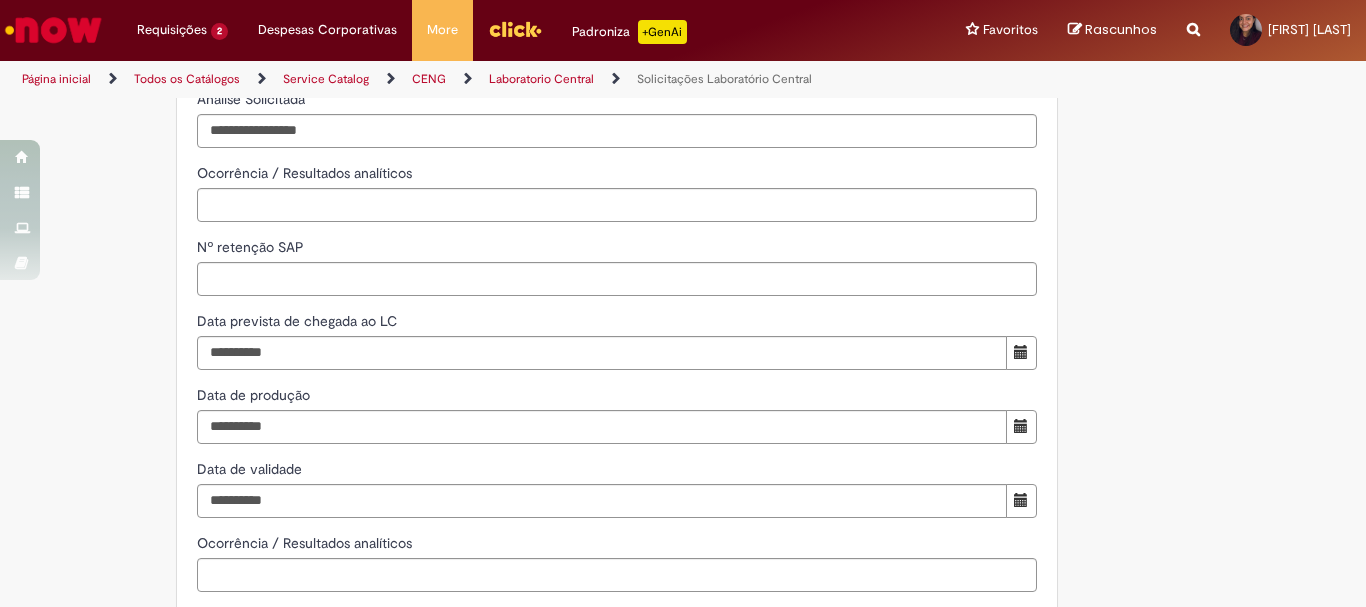 click on "Data de validade" at bounding box center (617, 471) 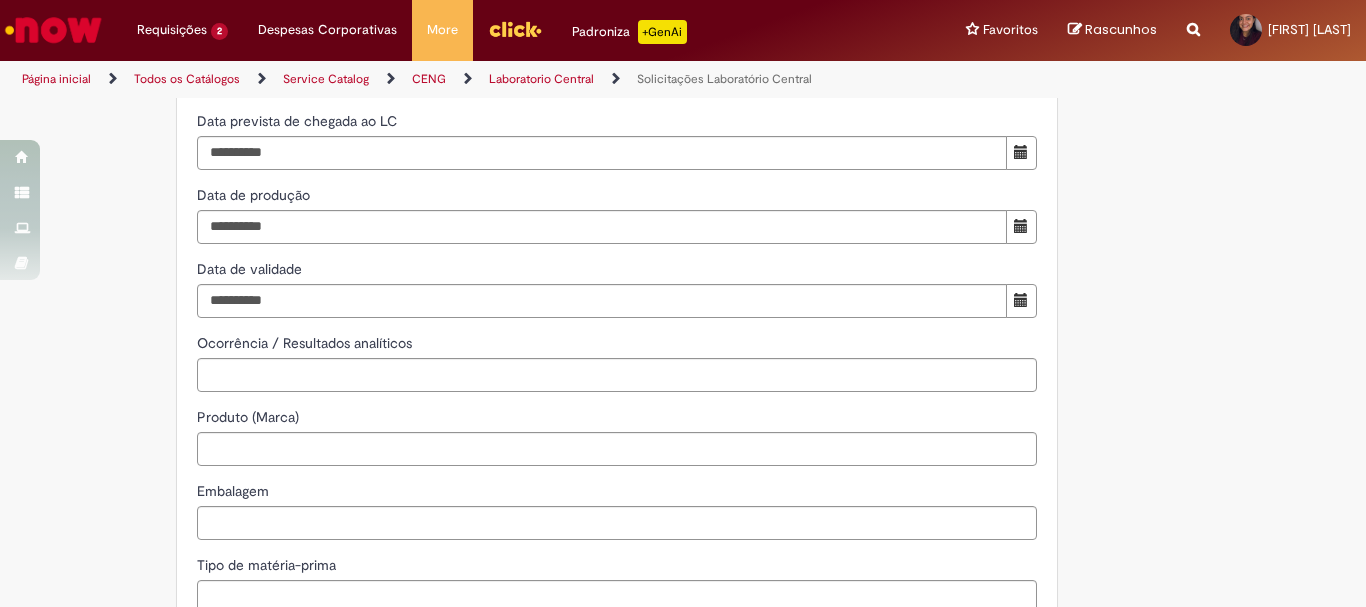 scroll, scrollTop: 1200, scrollLeft: 0, axis: vertical 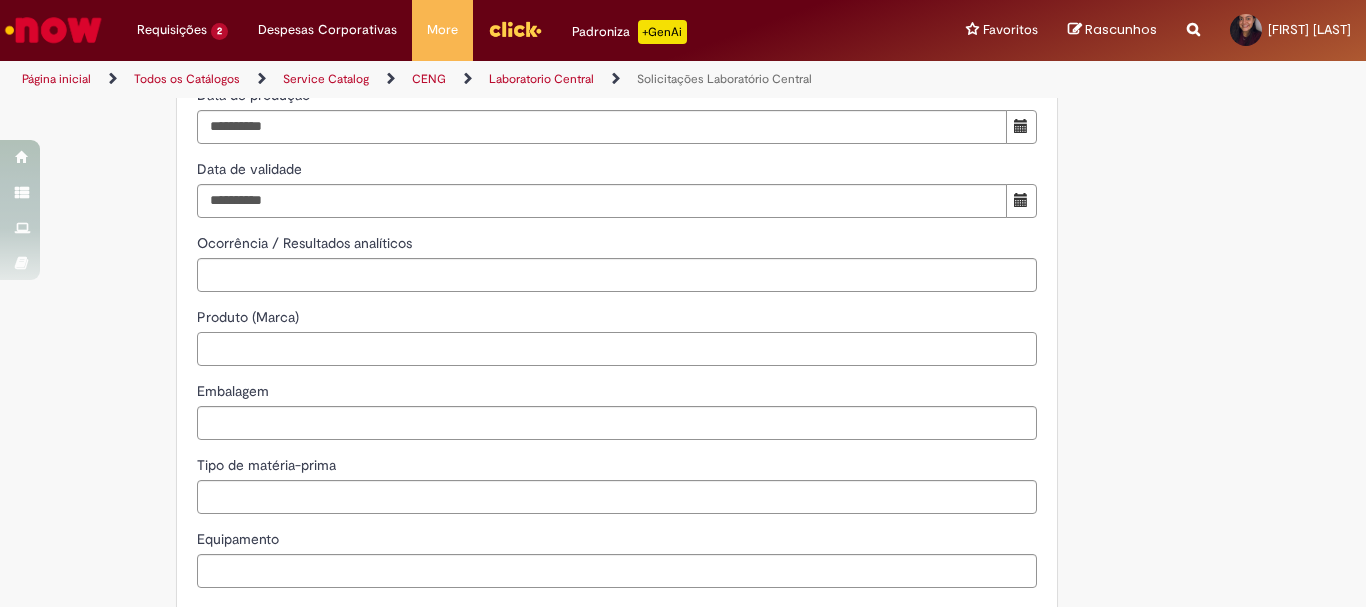 click on "Produto (Marca)" at bounding box center (617, 349) 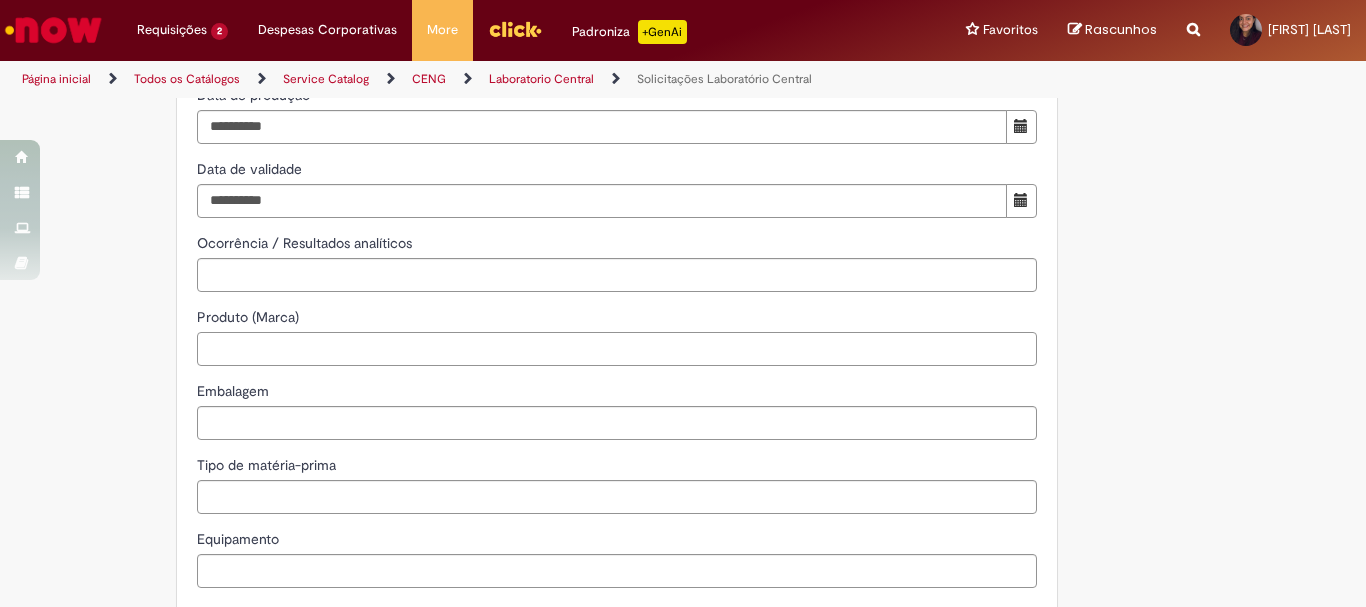 paste on "**********" 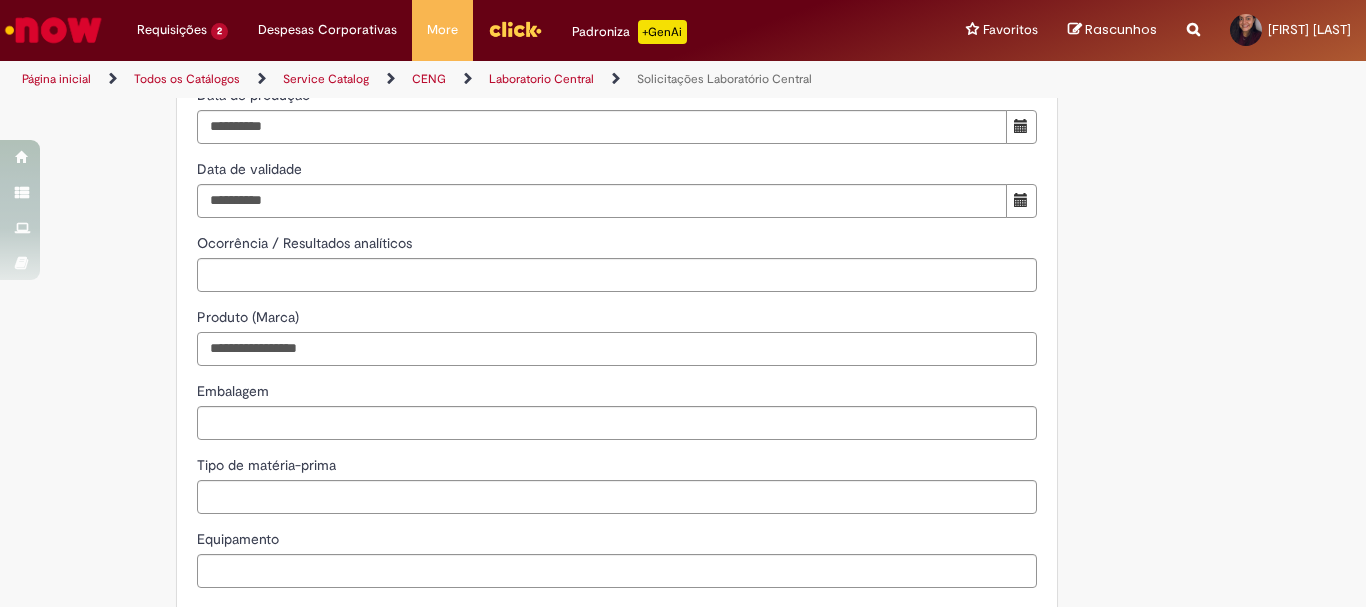 drag, startPoint x: 482, startPoint y: 340, endPoint x: 0, endPoint y: 346, distance: 482.03735 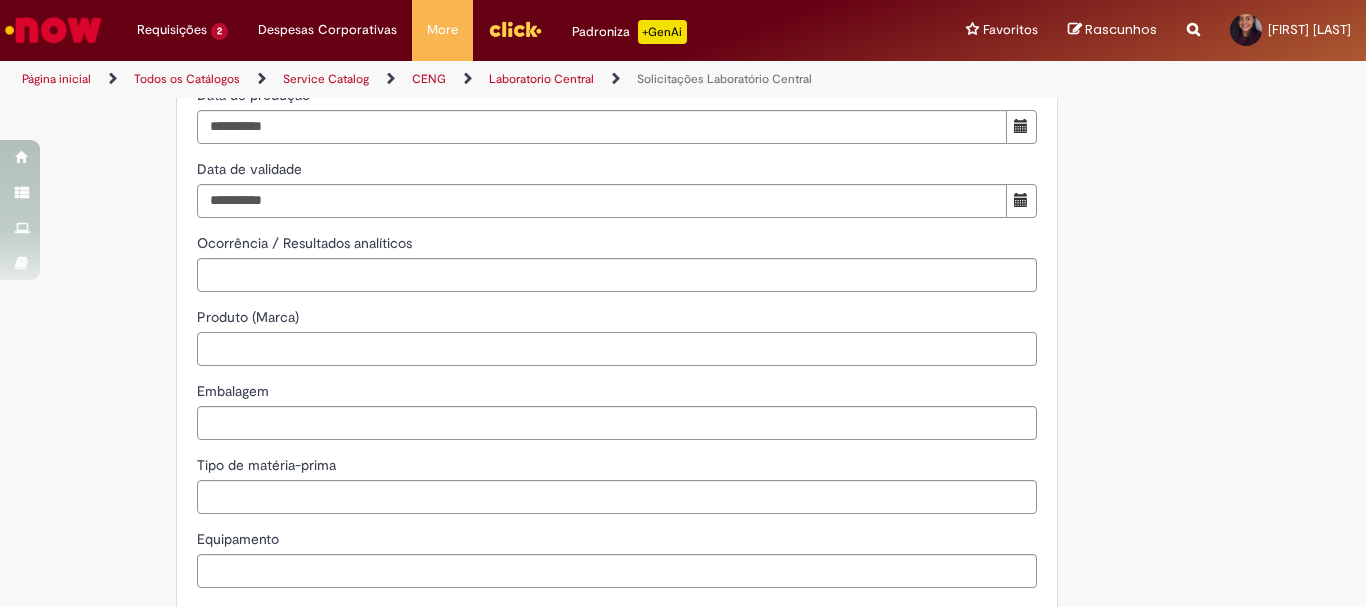 paste on "**********" 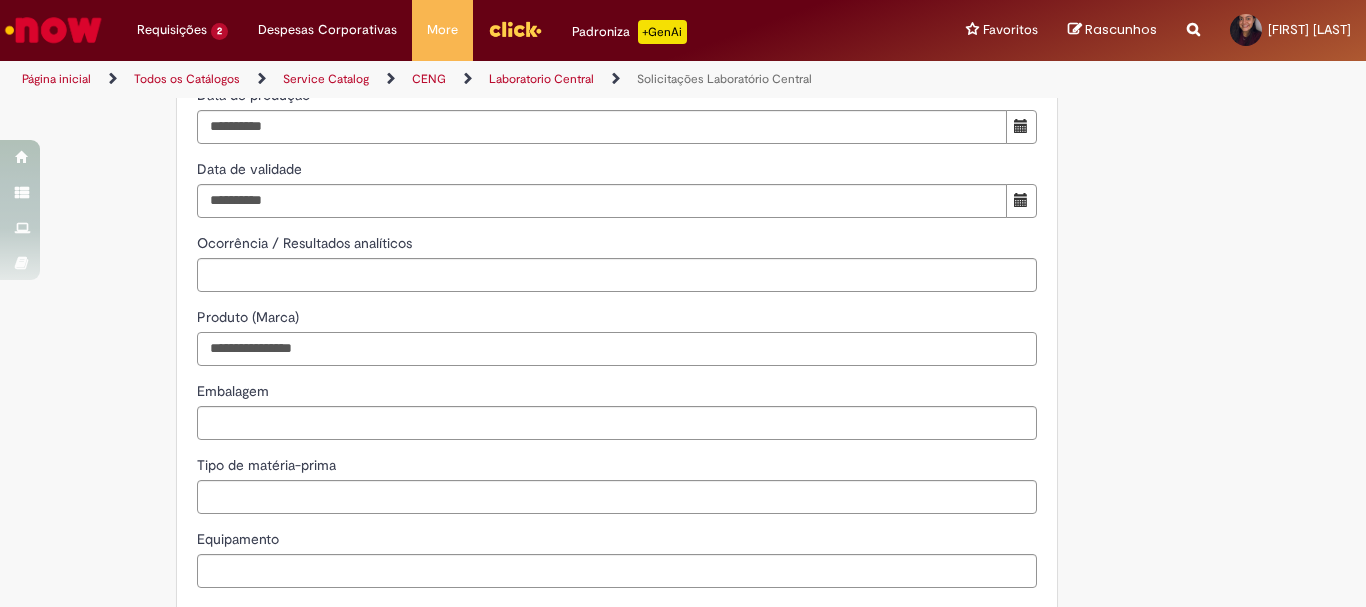 type on "**********" 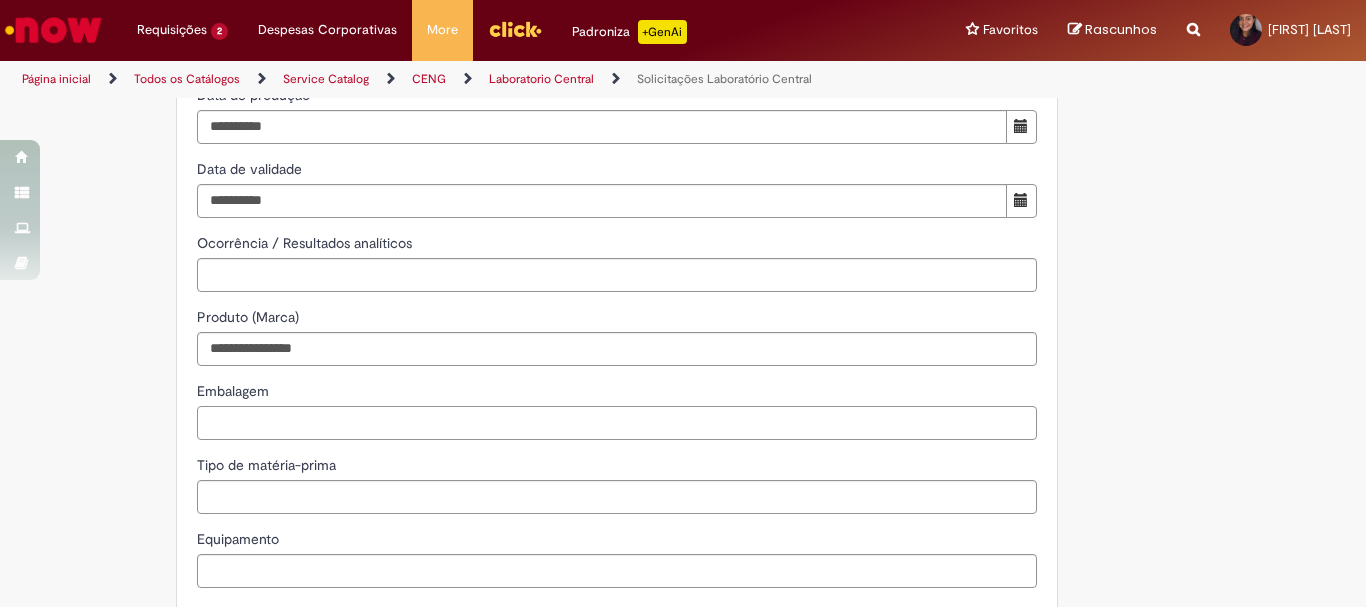click on "Embalagem" at bounding box center (617, 423) 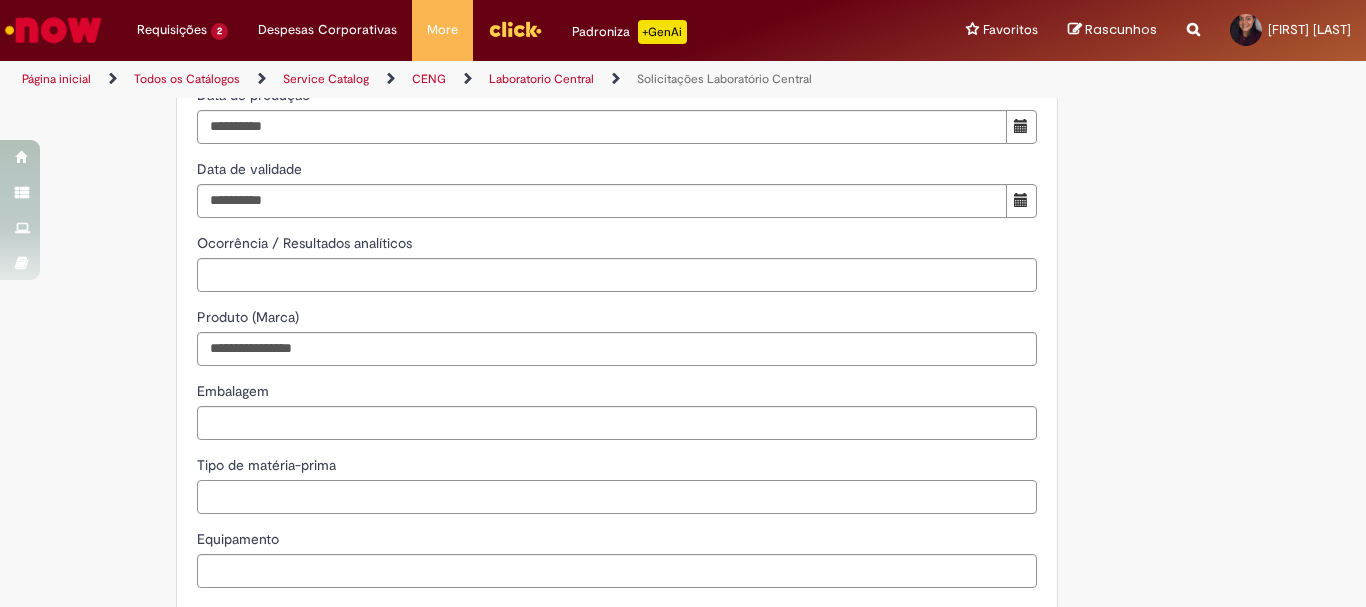 click on "Tipo de matéria-prima" at bounding box center [617, 497] 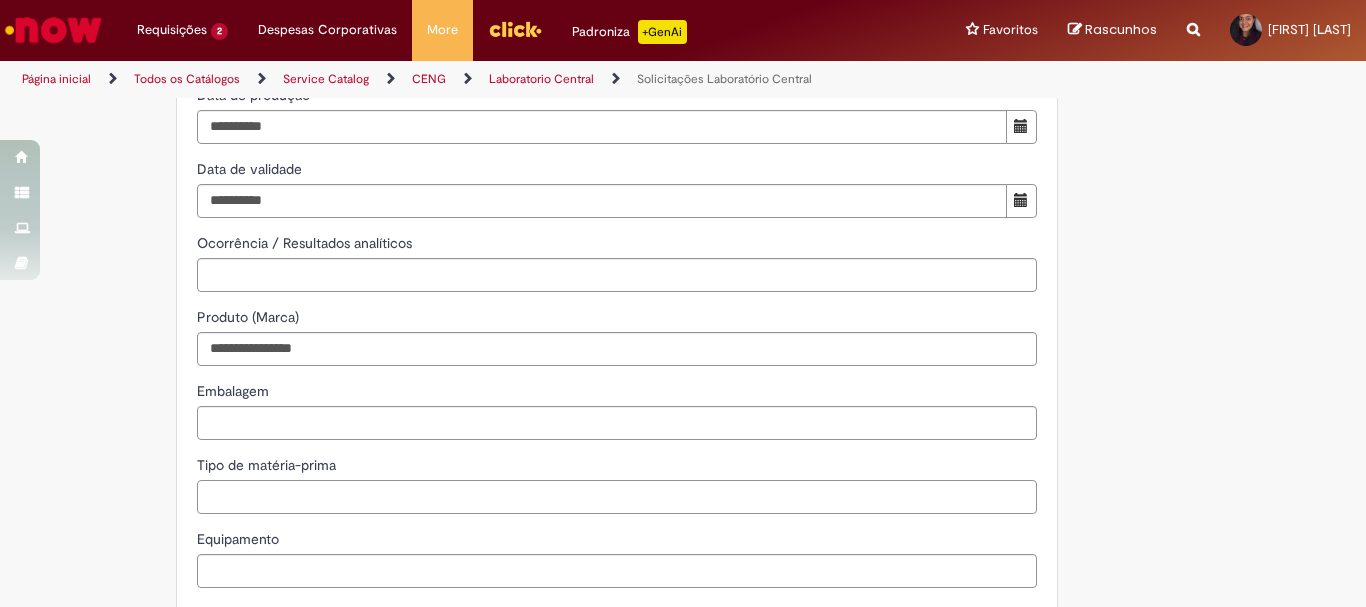 paste on "**********" 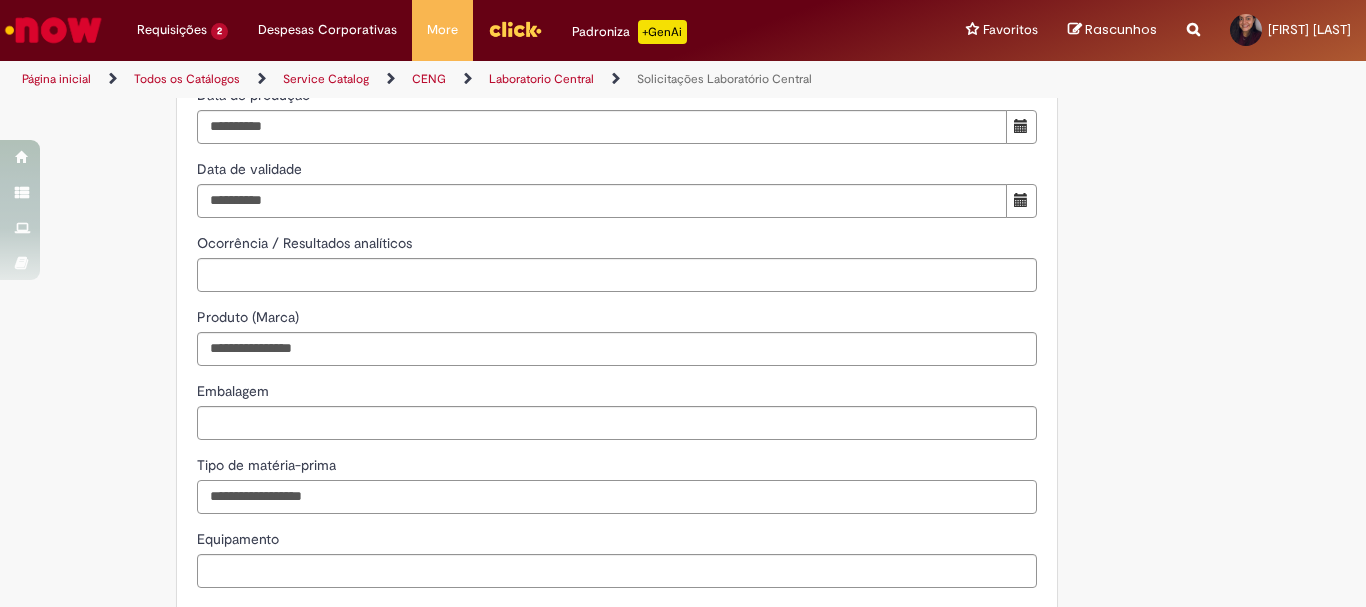 scroll, scrollTop: 1400, scrollLeft: 0, axis: vertical 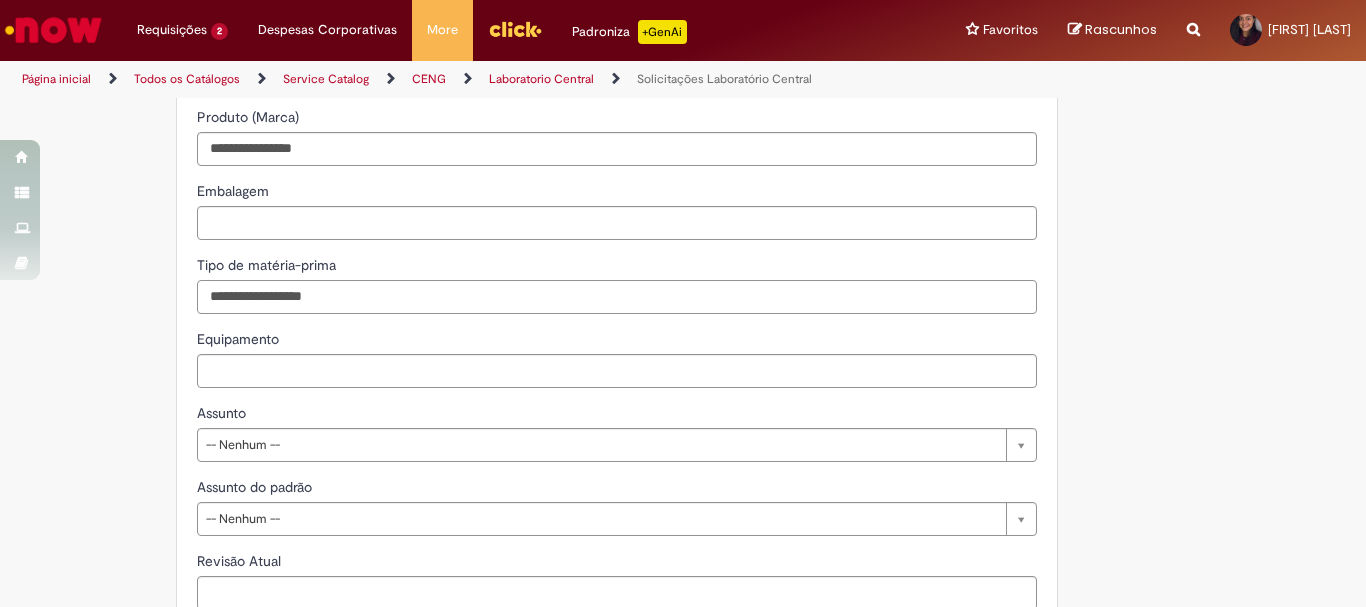 type on "**********" 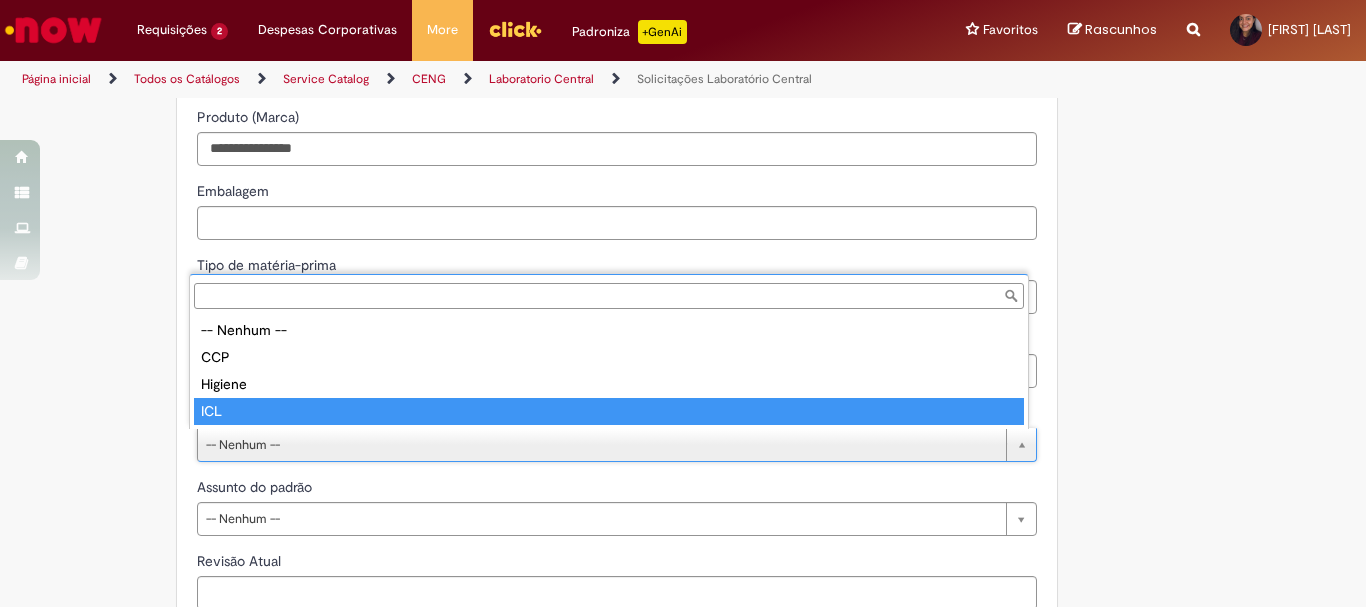 type on "***" 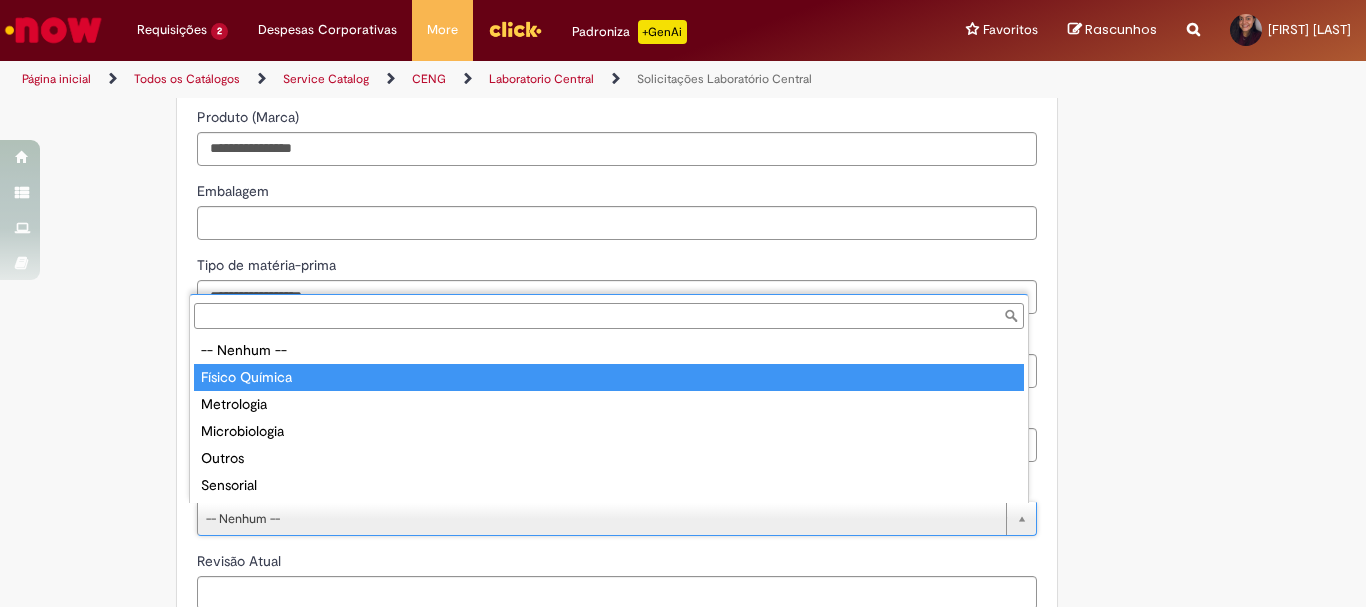 type on "**********" 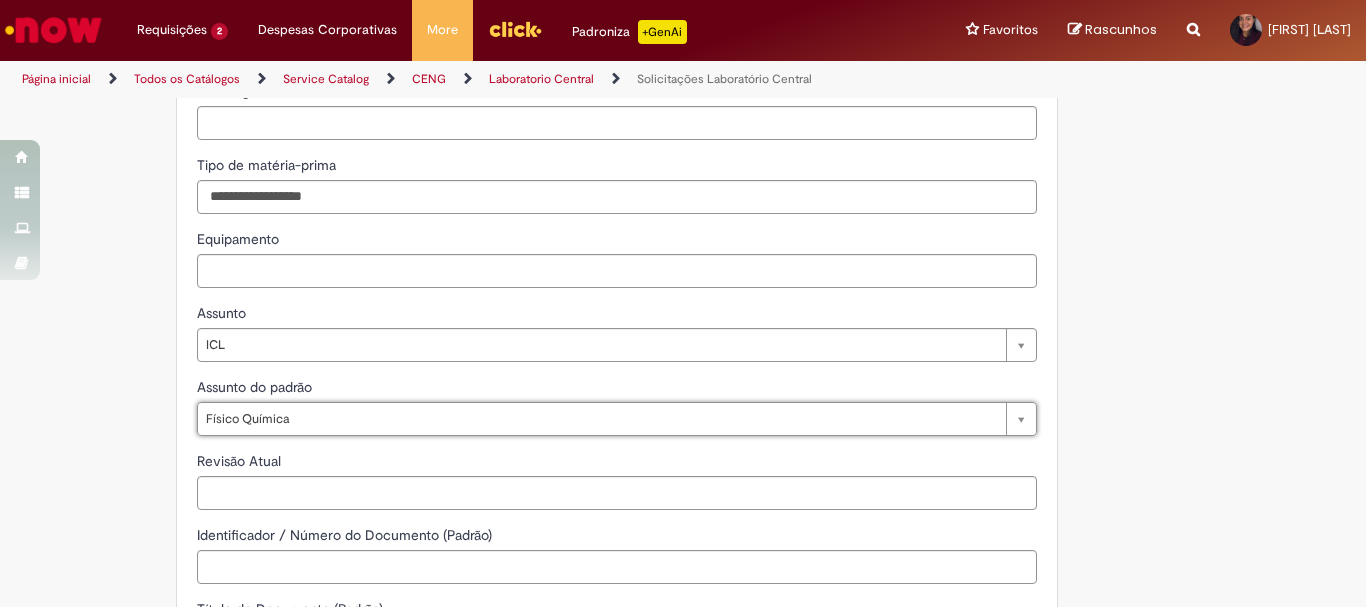 scroll, scrollTop: 1600, scrollLeft: 0, axis: vertical 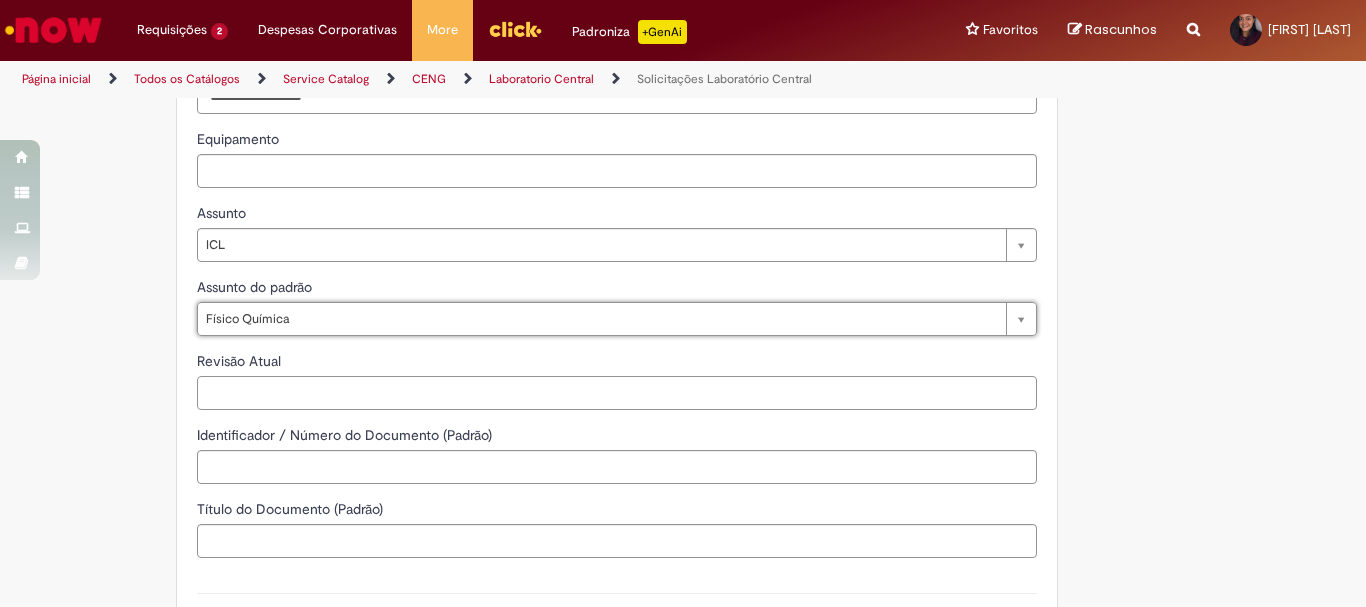 click on "Revisão Atual" at bounding box center [617, 393] 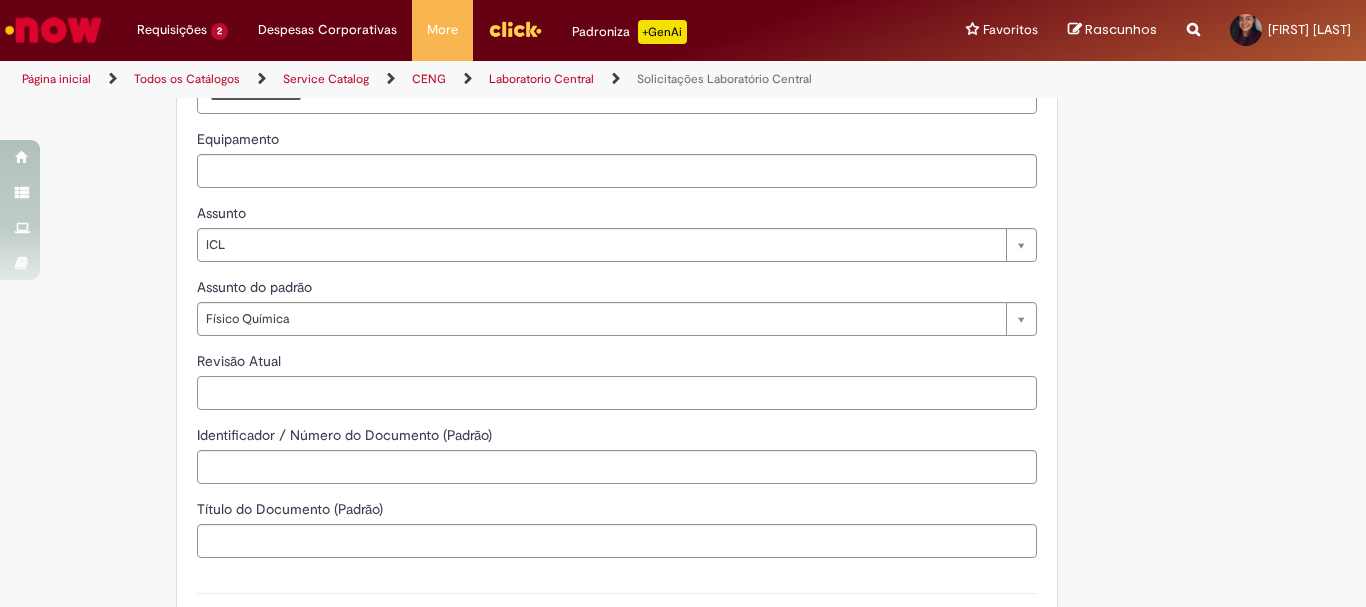 scroll, scrollTop: 1700, scrollLeft: 0, axis: vertical 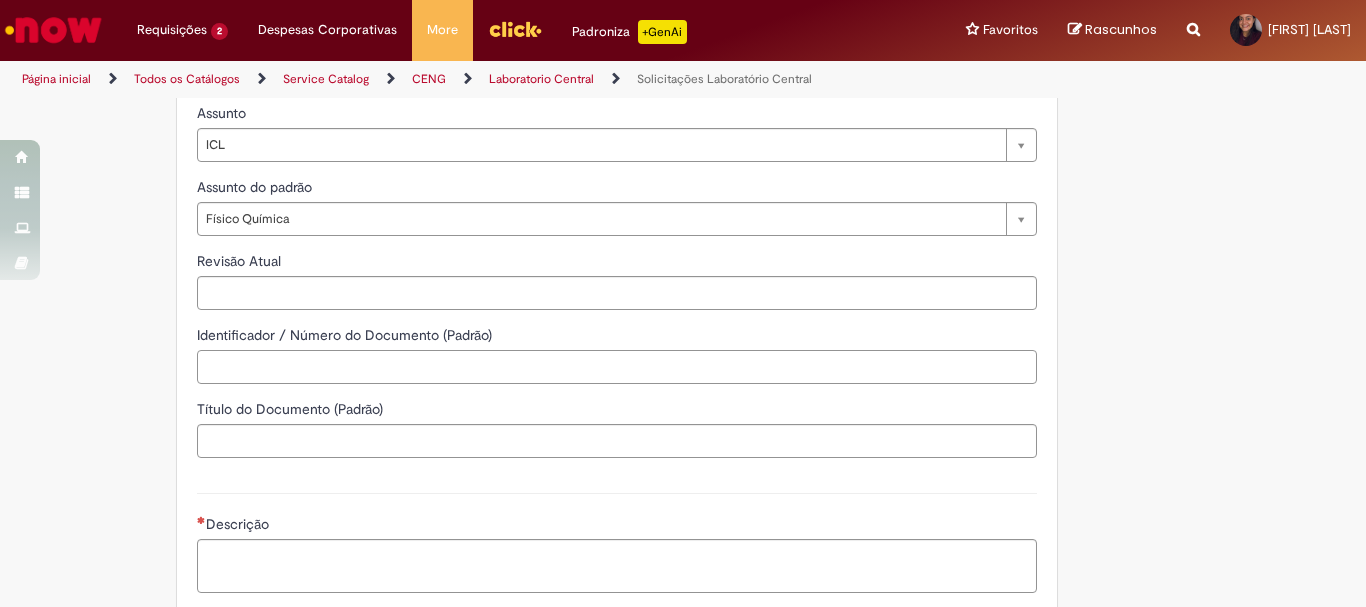 click on "Identificador / Número do Documento (Padrão)" at bounding box center [617, 367] 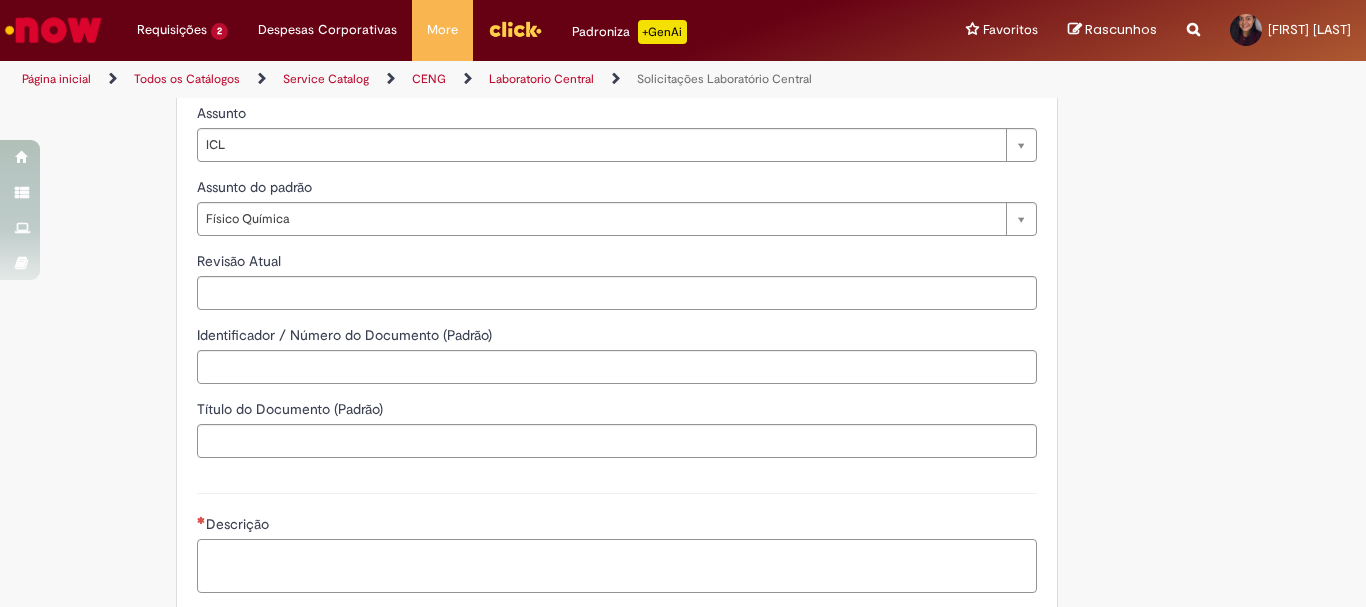 click on "Descrição" at bounding box center (617, 566) 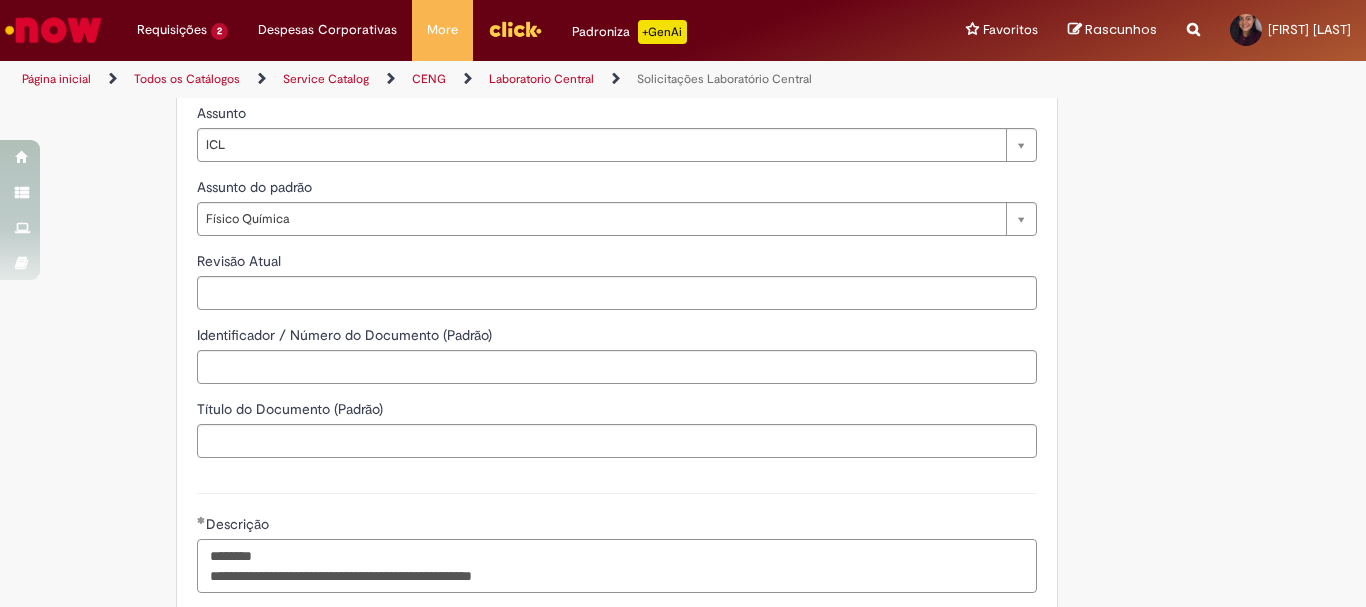 scroll, scrollTop: 1900, scrollLeft: 0, axis: vertical 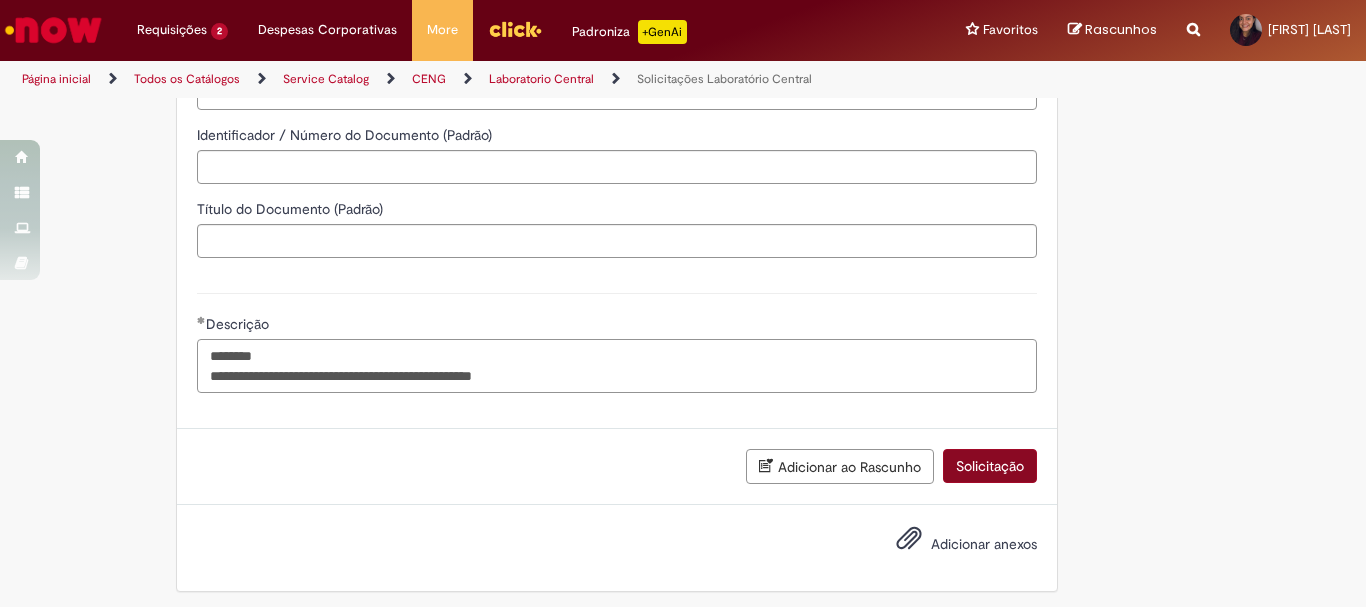 type on "**********" 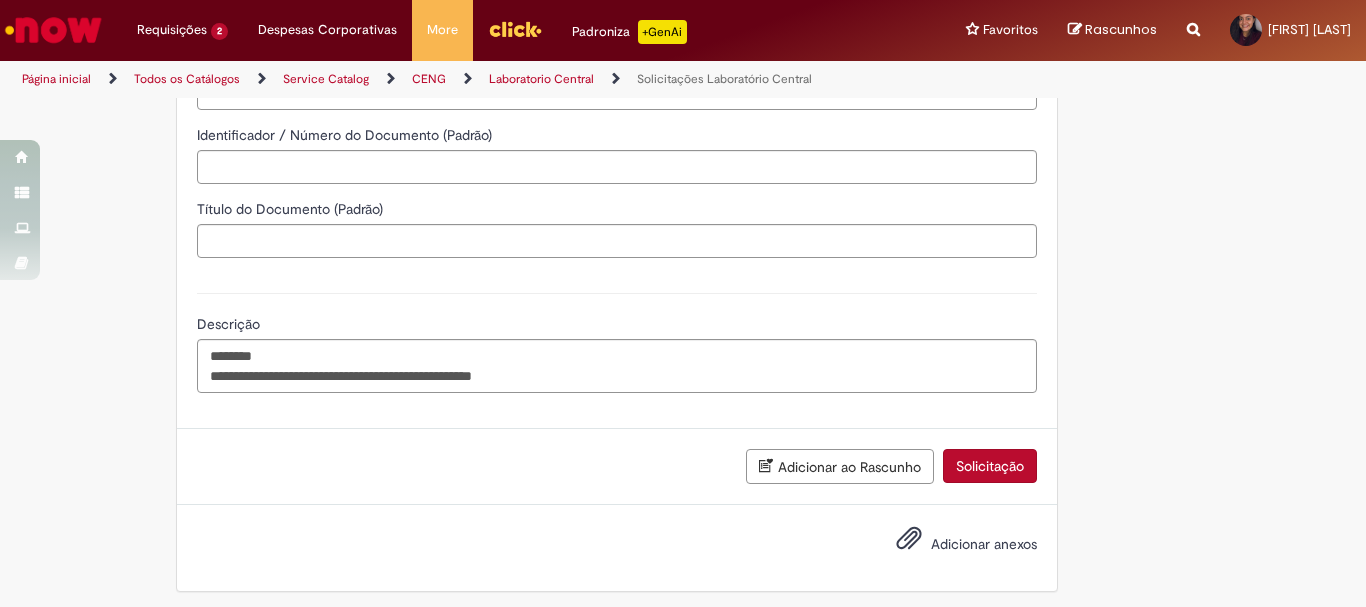 click on "Solicitação" at bounding box center (990, 466) 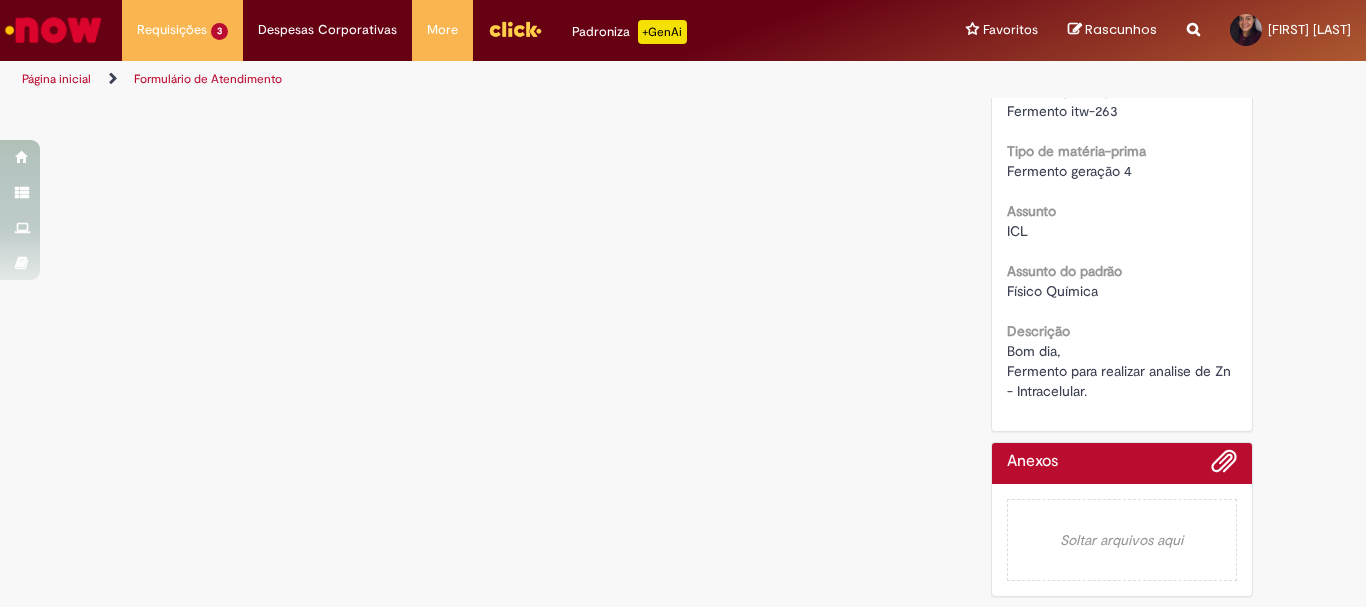 scroll, scrollTop: 0, scrollLeft: 0, axis: both 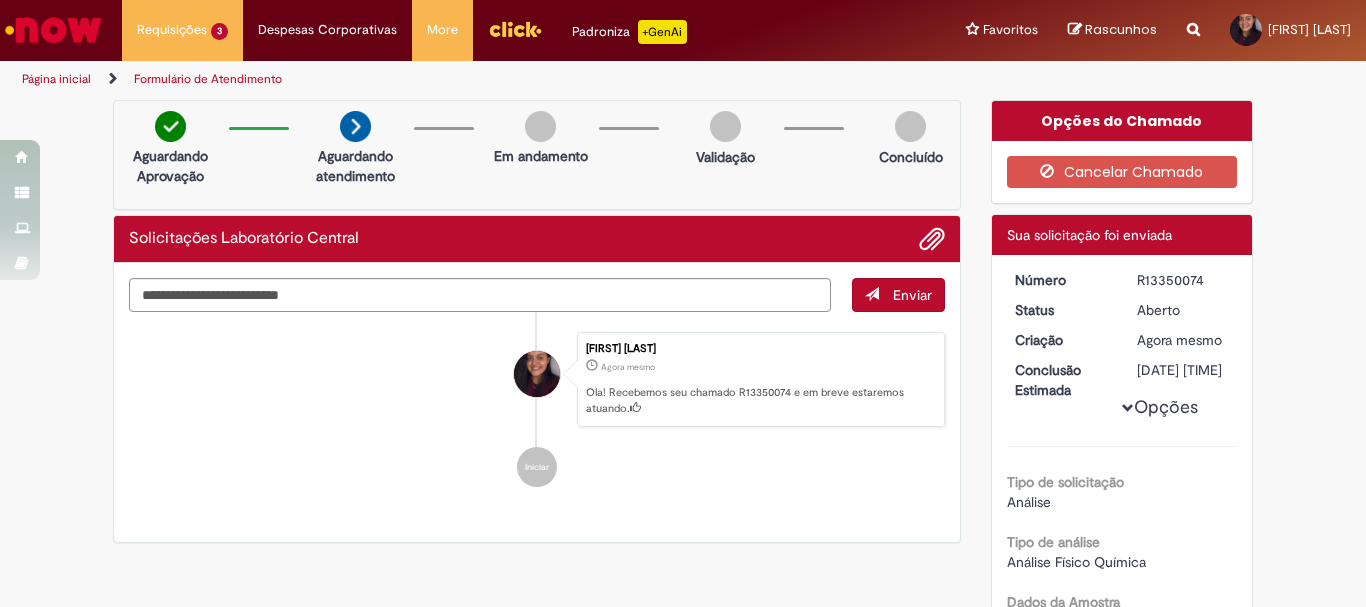 drag, startPoint x: 1128, startPoint y: 280, endPoint x: 1208, endPoint y: 284, distance: 80.09994 